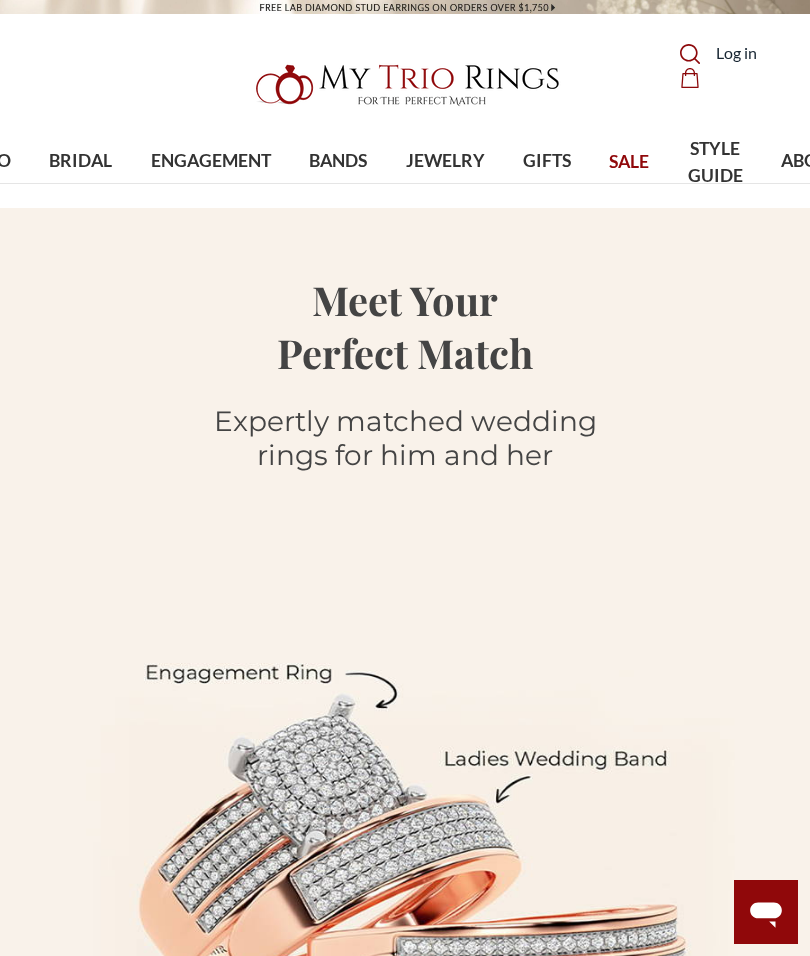 scroll, scrollTop: 0, scrollLeft: 0, axis: both 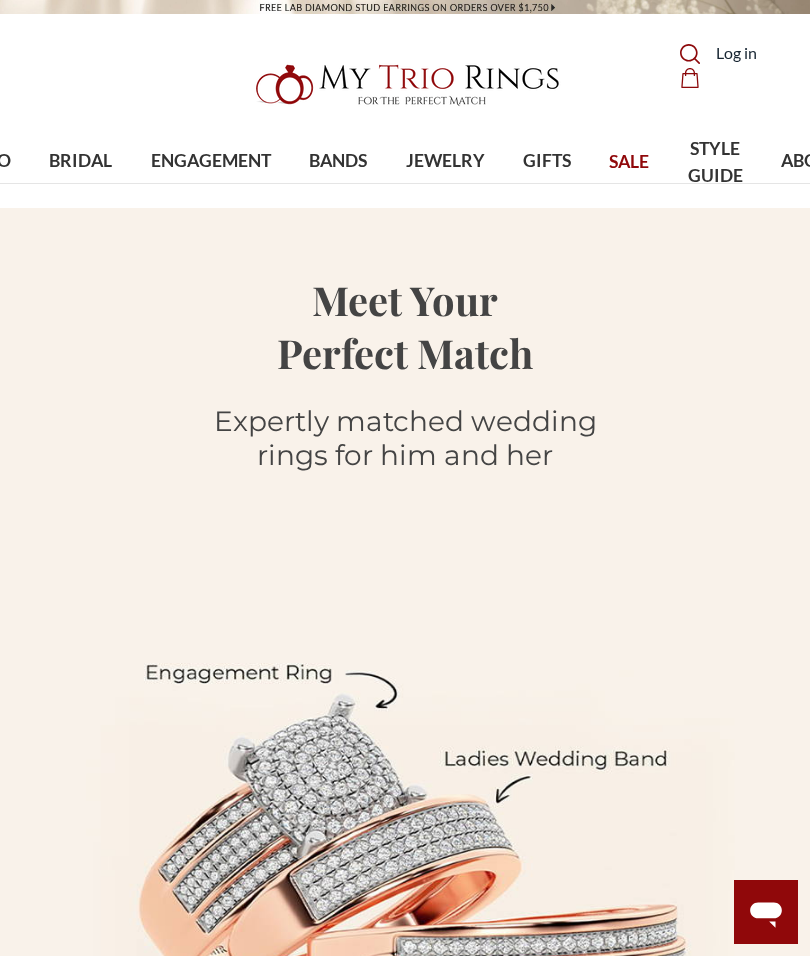 click on "SALE" at bounding box center [629, 162] 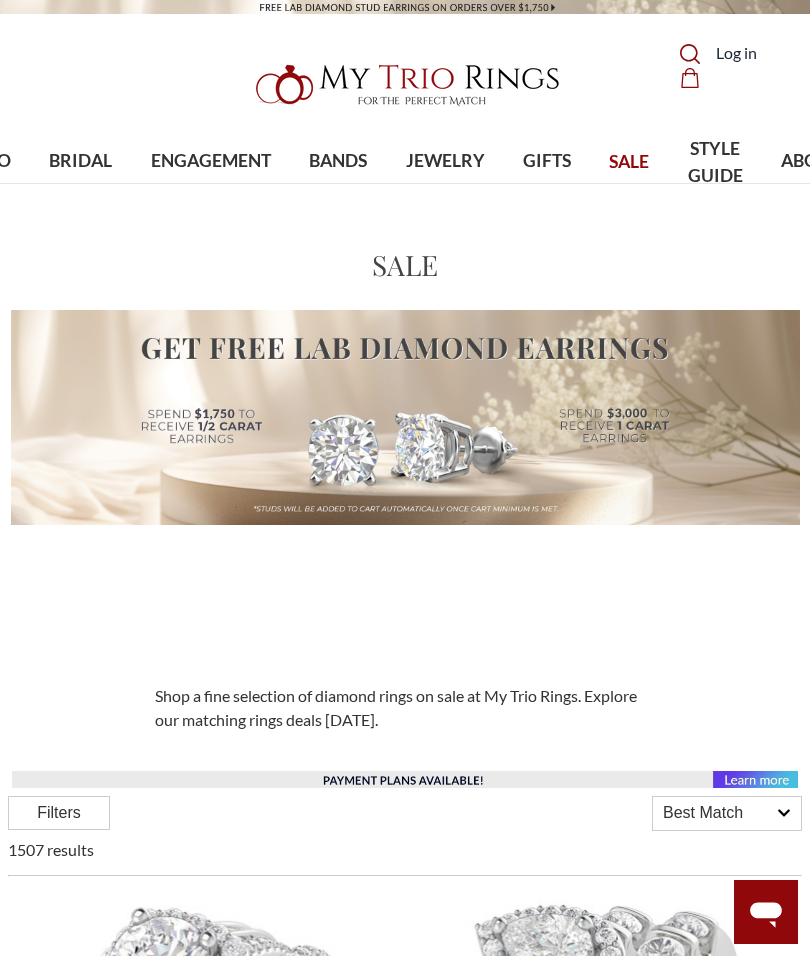 scroll, scrollTop: 65, scrollLeft: 0, axis: vertical 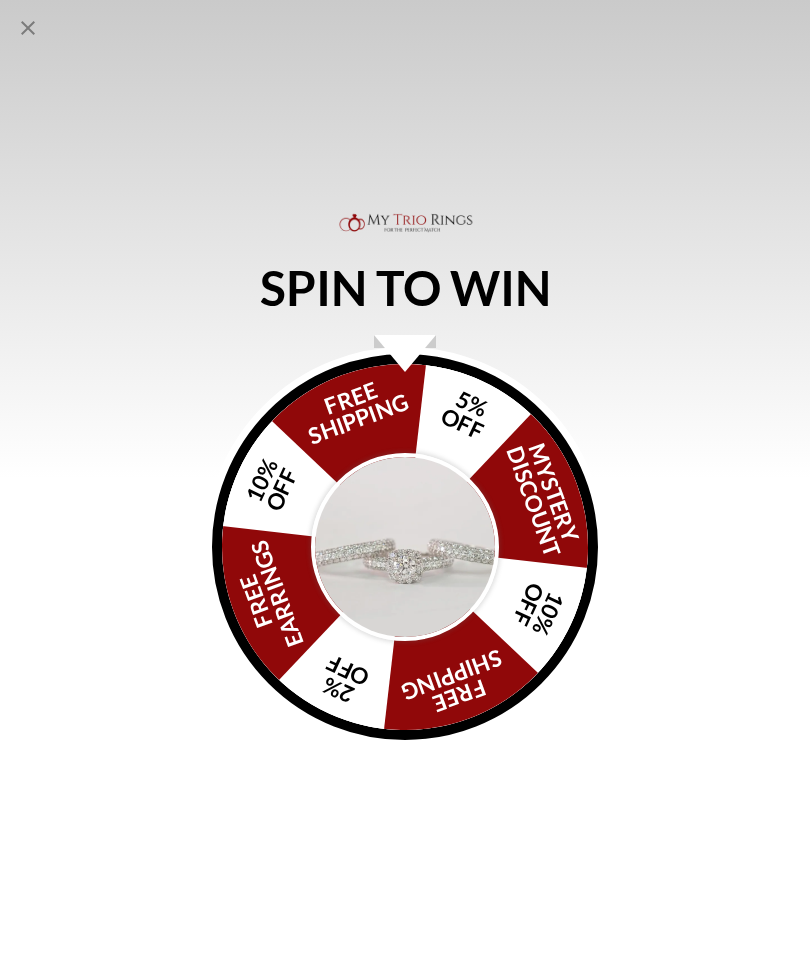 click 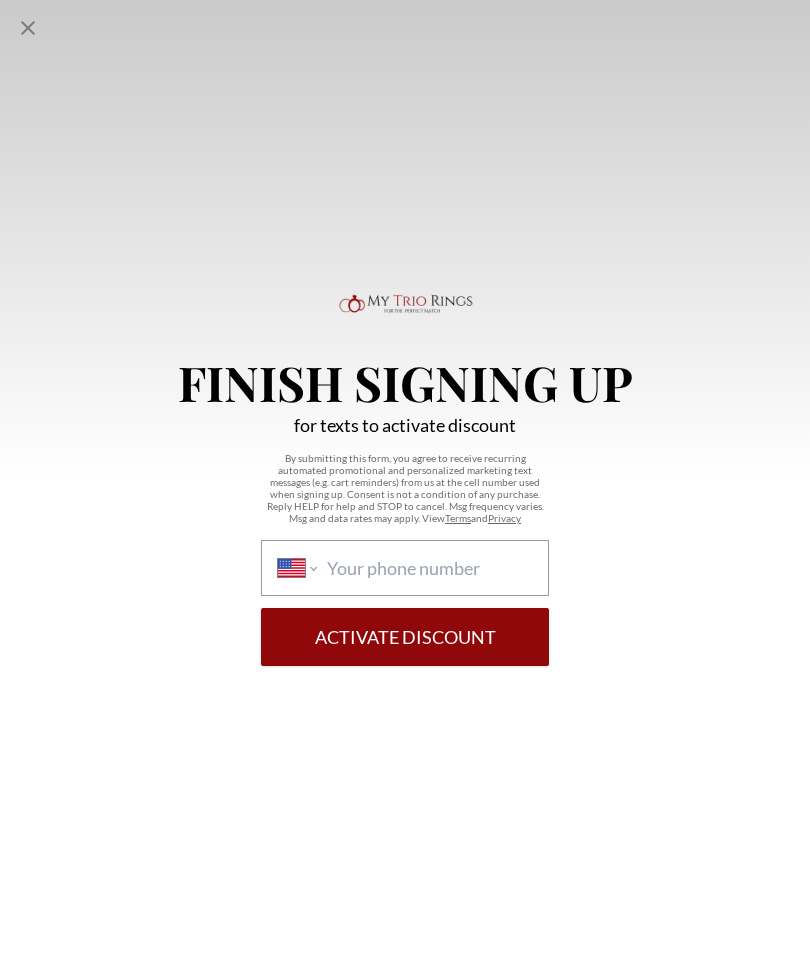select on "US" 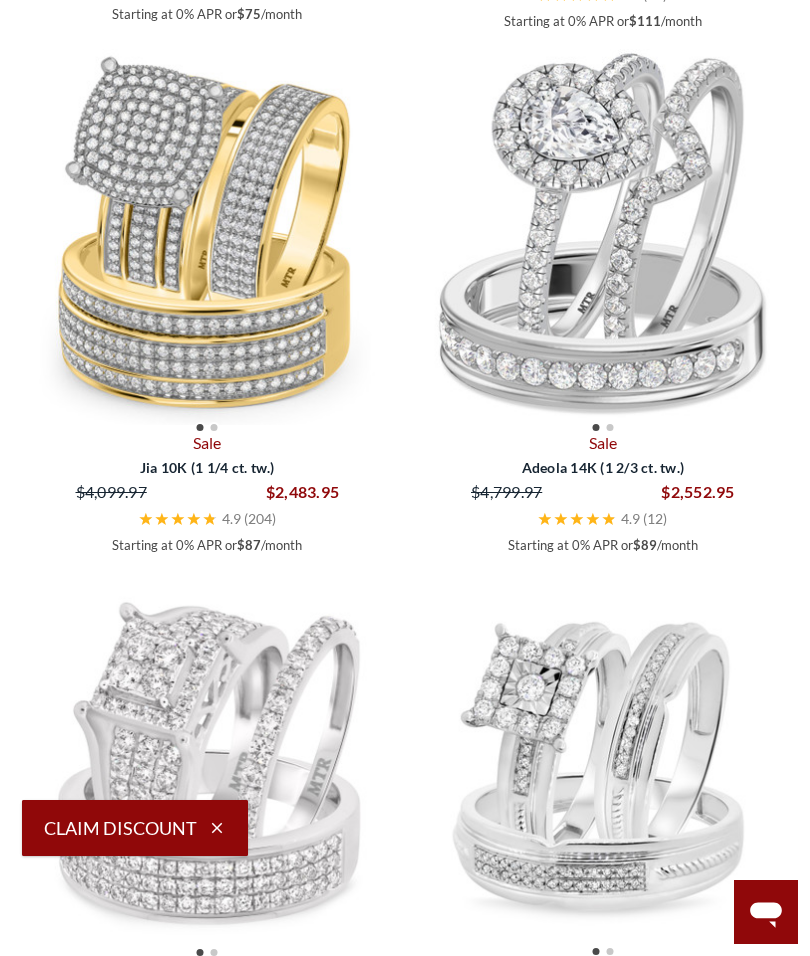 scroll, scrollTop: 1921, scrollLeft: 0, axis: vertical 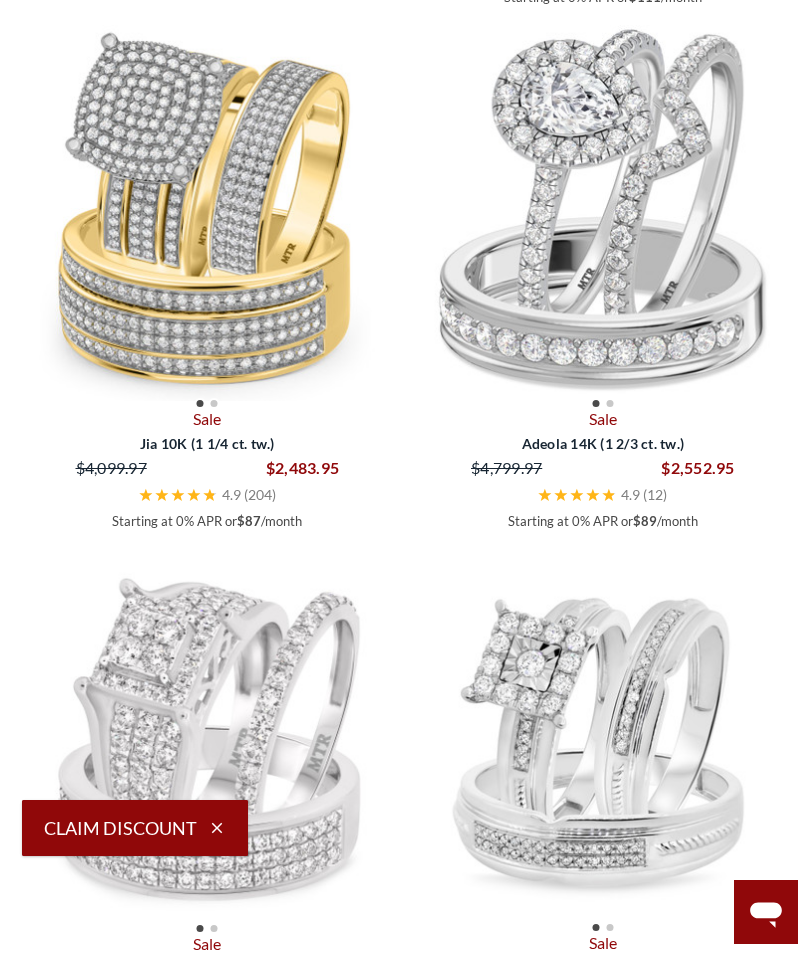 click at bounding box center [603, 209] 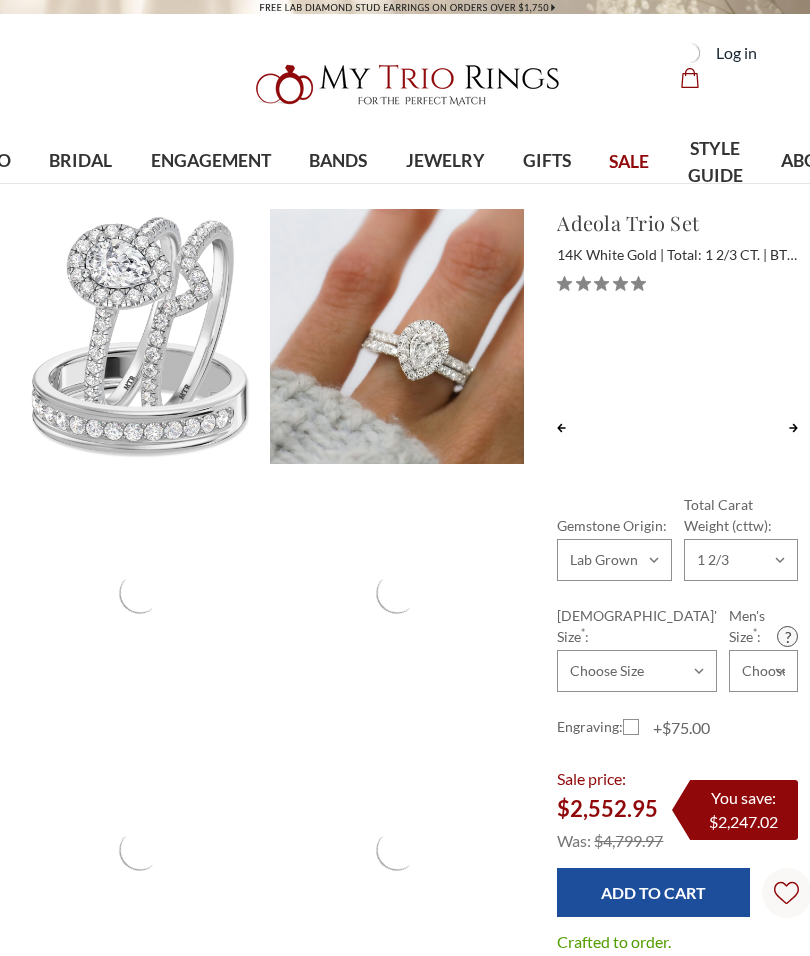 scroll, scrollTop: 0, scrollLeft: 0, axis: both 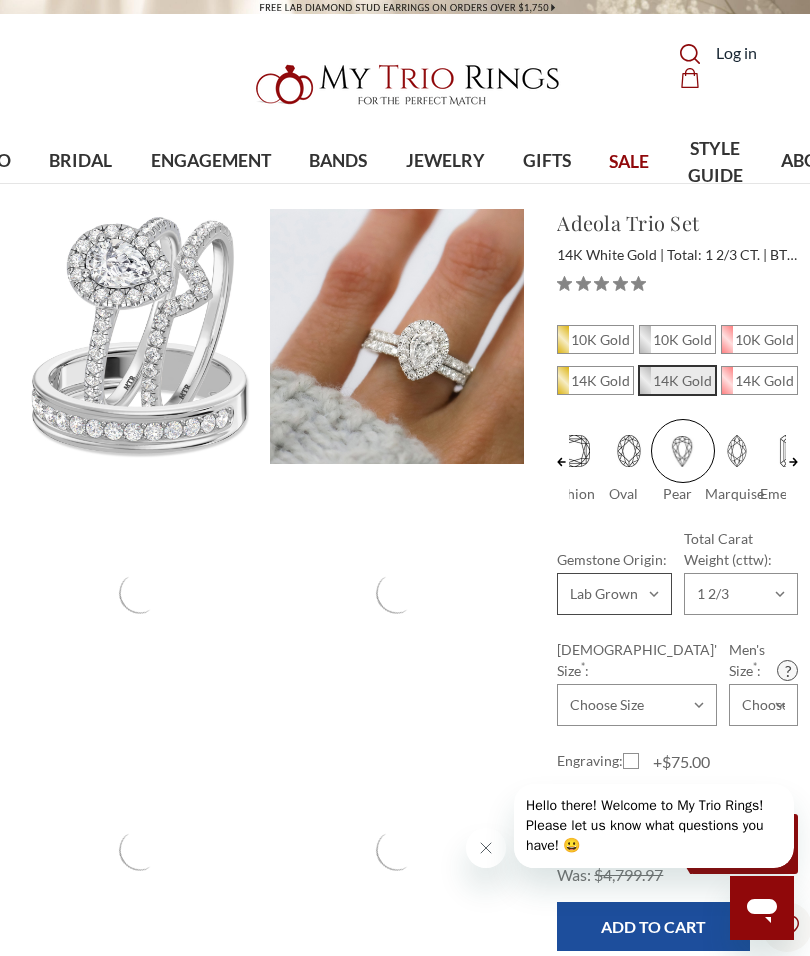 click on "Choose Options
Natural
Lab Grown" at bounding box center [614, 594] 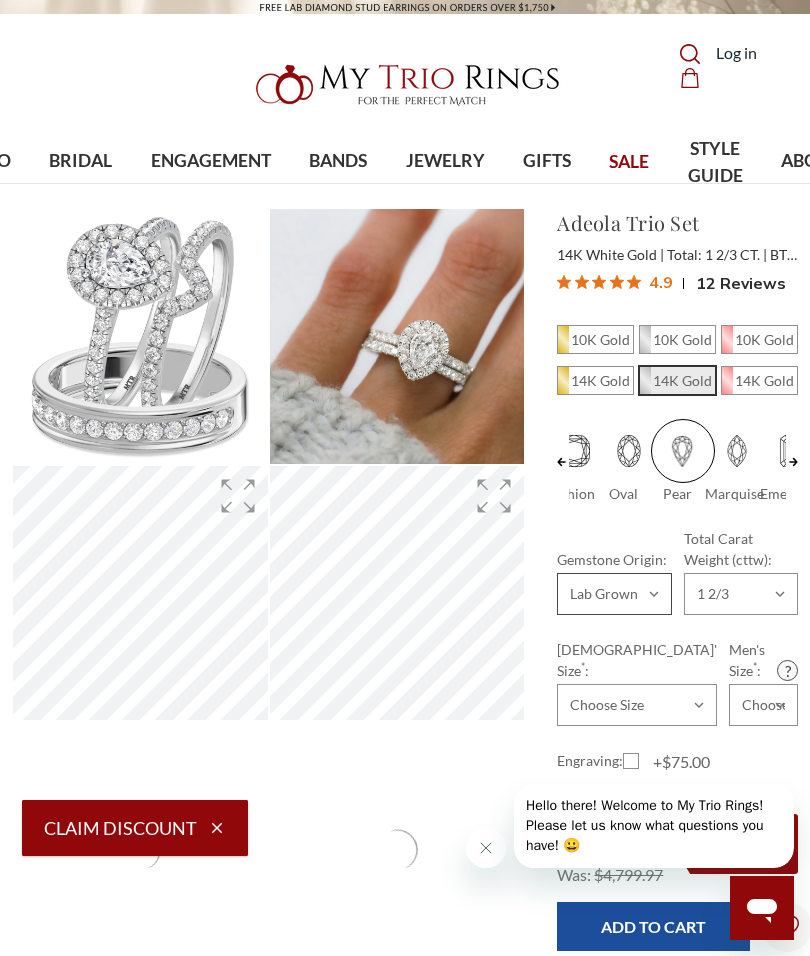 select on "19516389" 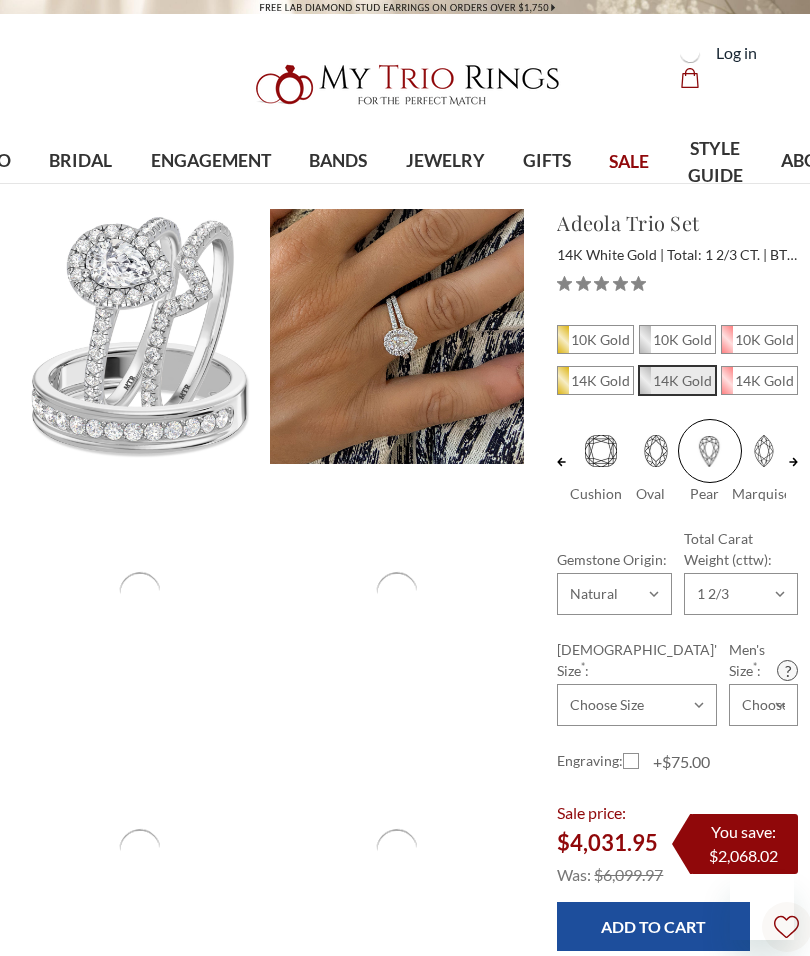 scroll, scrollTop: 0, scrollLeft: 0, axis: both 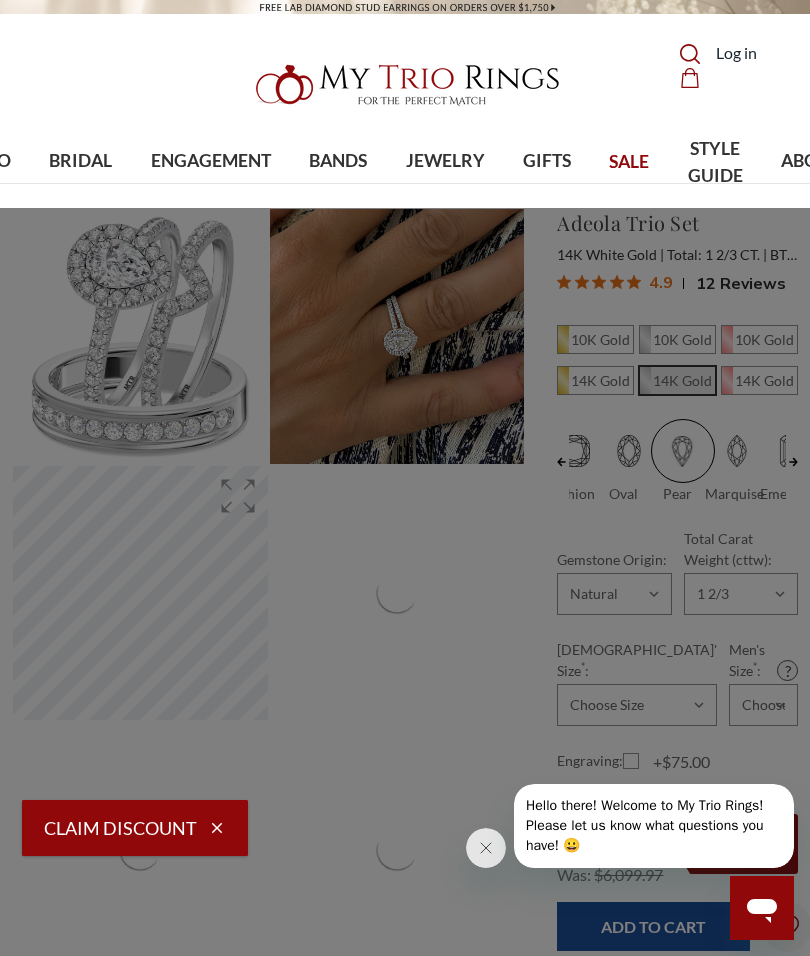 click on "BRIDAL" at bounding box center (80, 161) 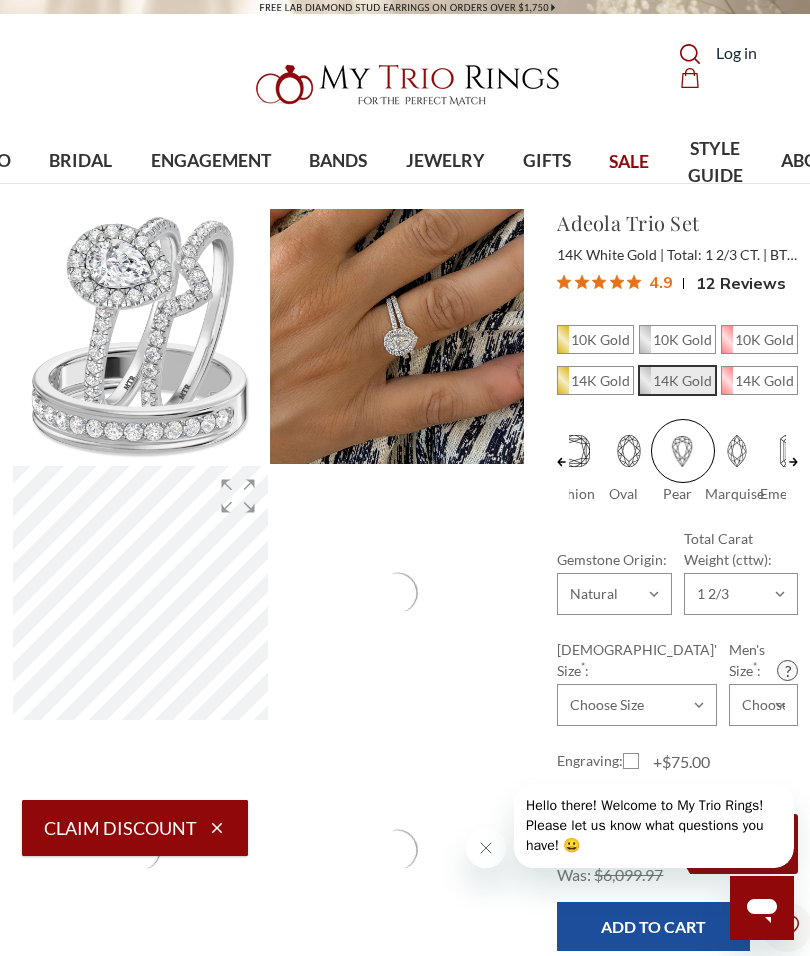click on "SALE" at bounding box center [629, 162] 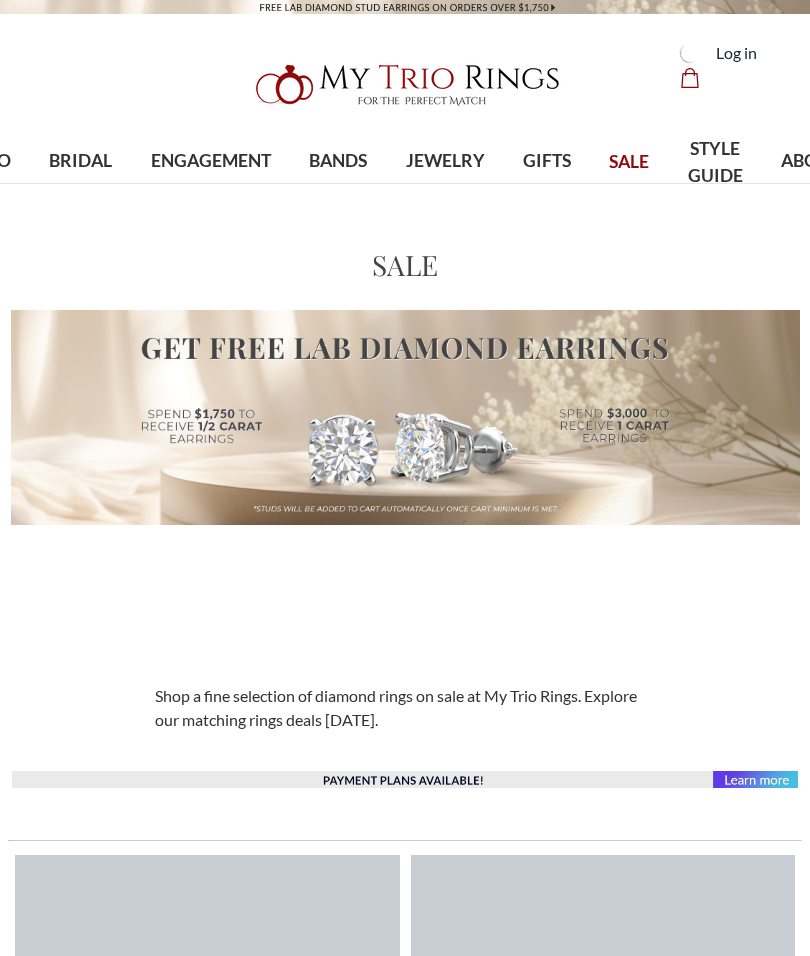 scroll, scrollTop: 0, scrollLeft: 0, axis: both 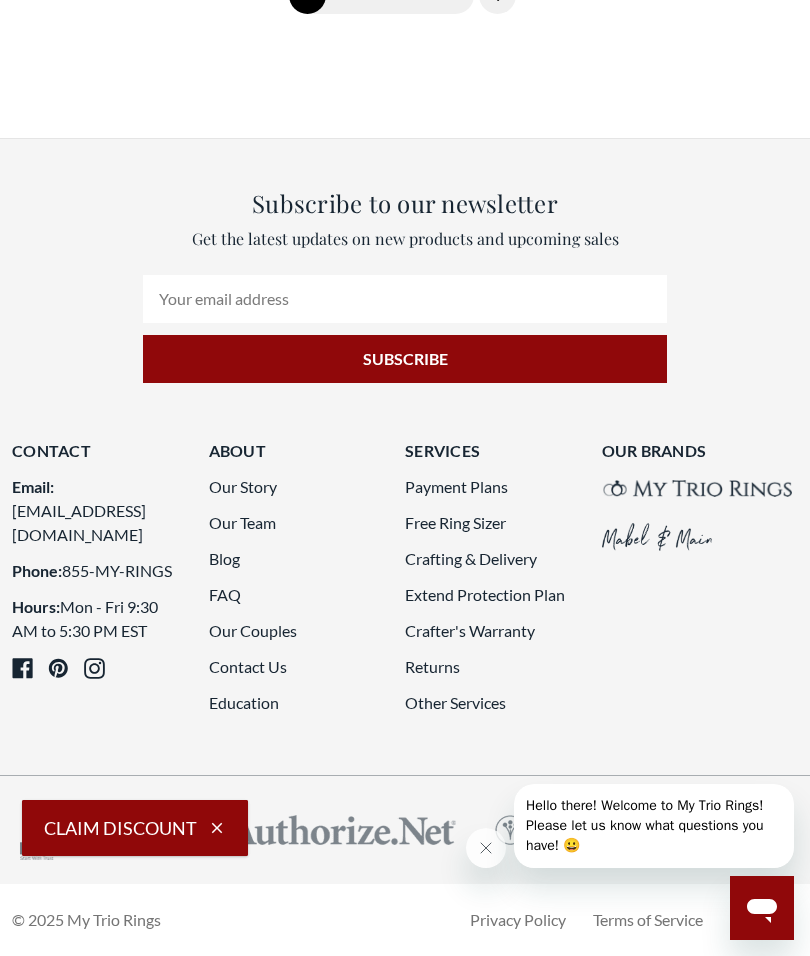click on "2" 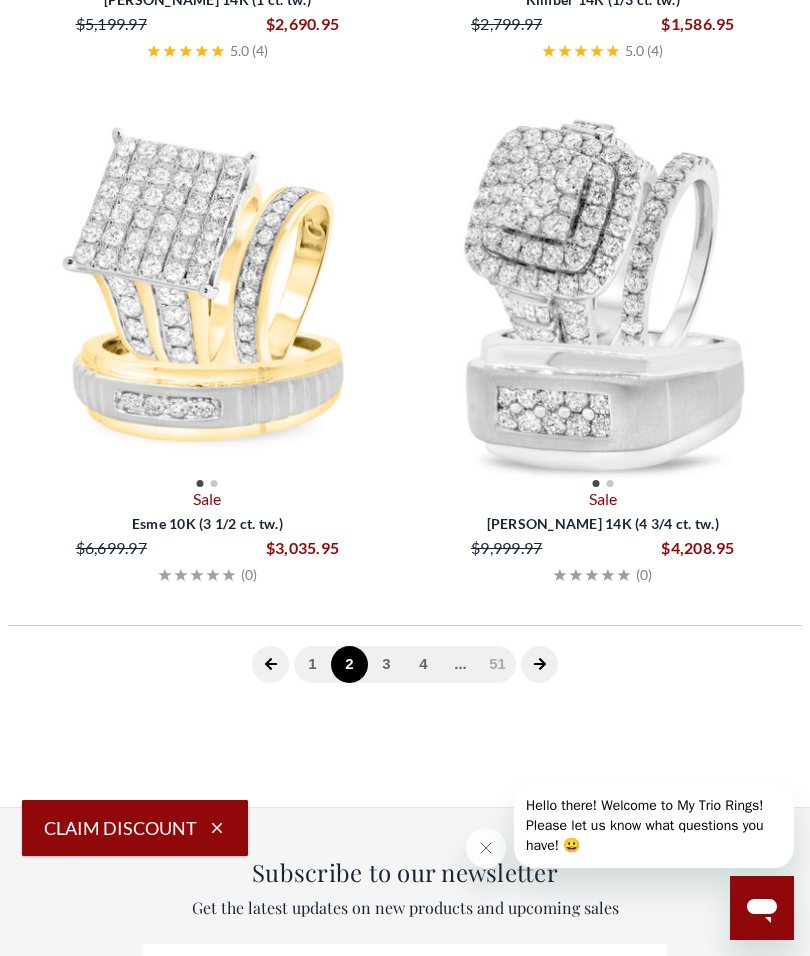 scroll, scrollTop: 788, scrollLeft: 0, axis: vertical 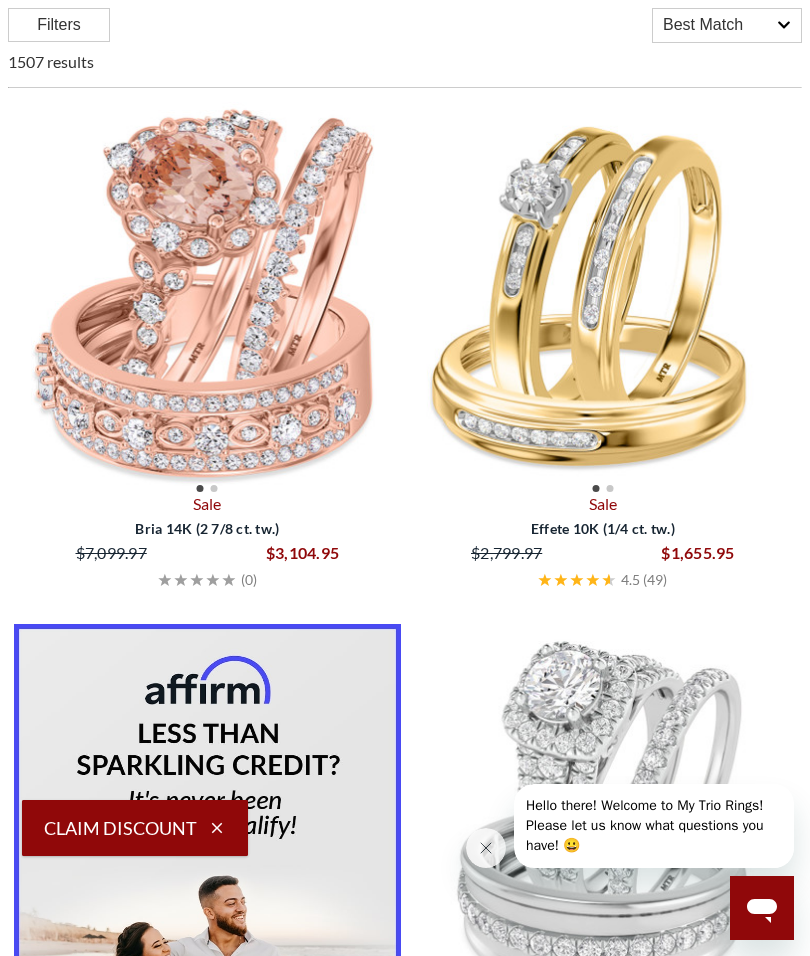 select on "US" 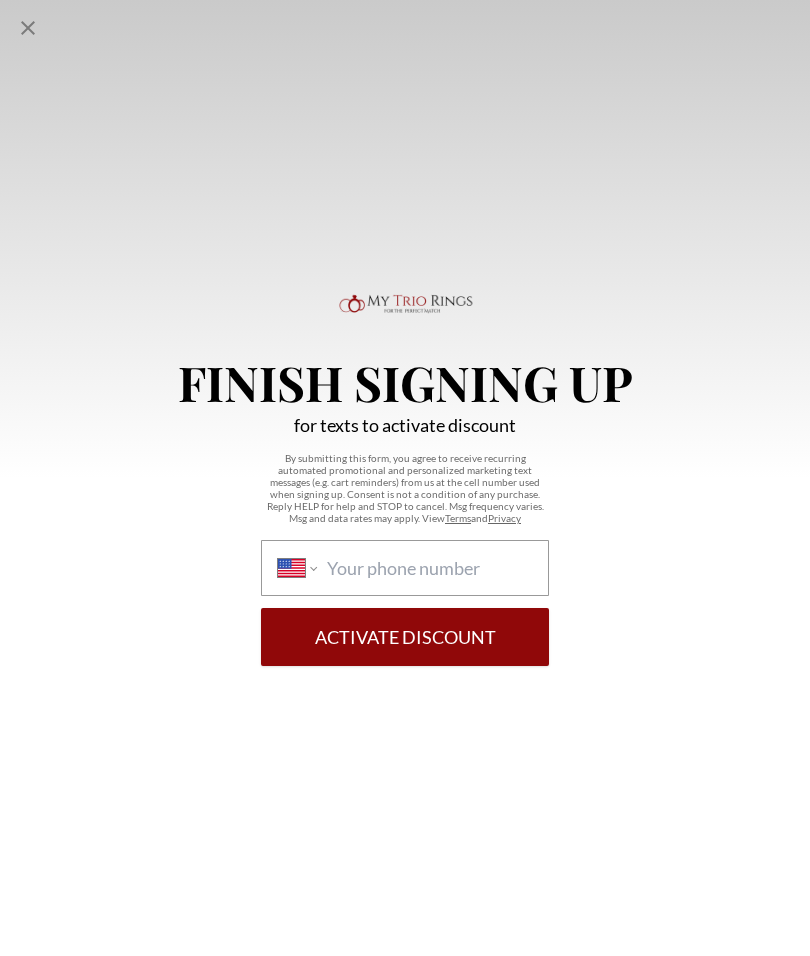click 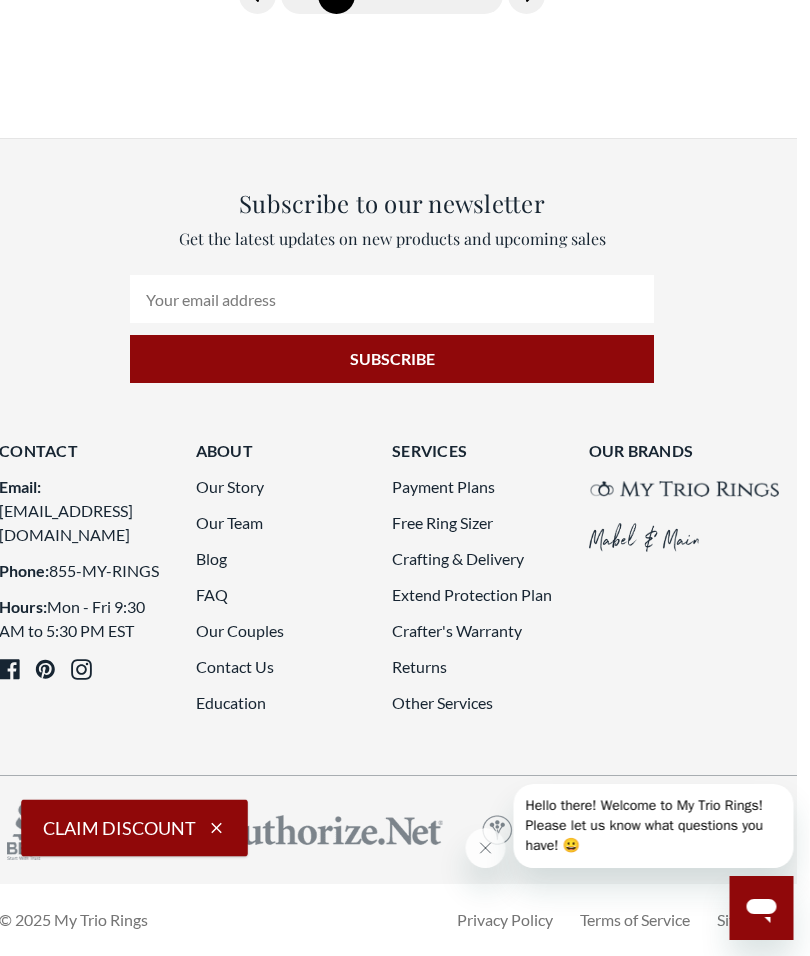 scroll, scrollTop: 8013, scrollLeft: 13, axis: both 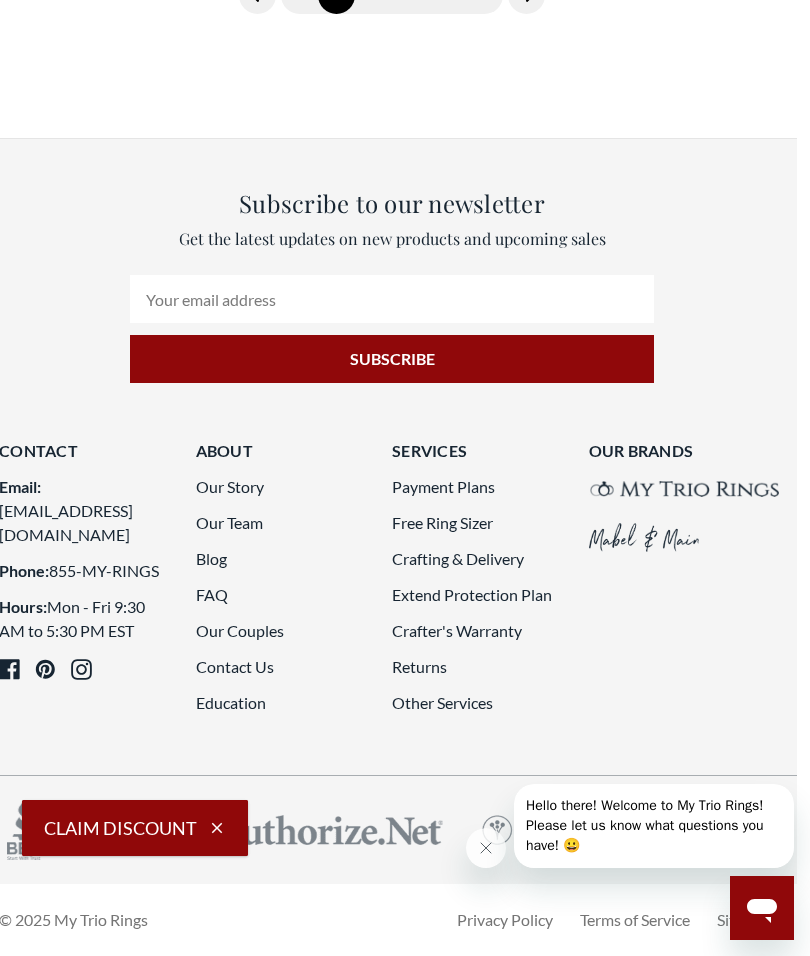 click on "1     2     3     4                                                                                                                                                                                           ...   51" at bounding box center [392, -5] 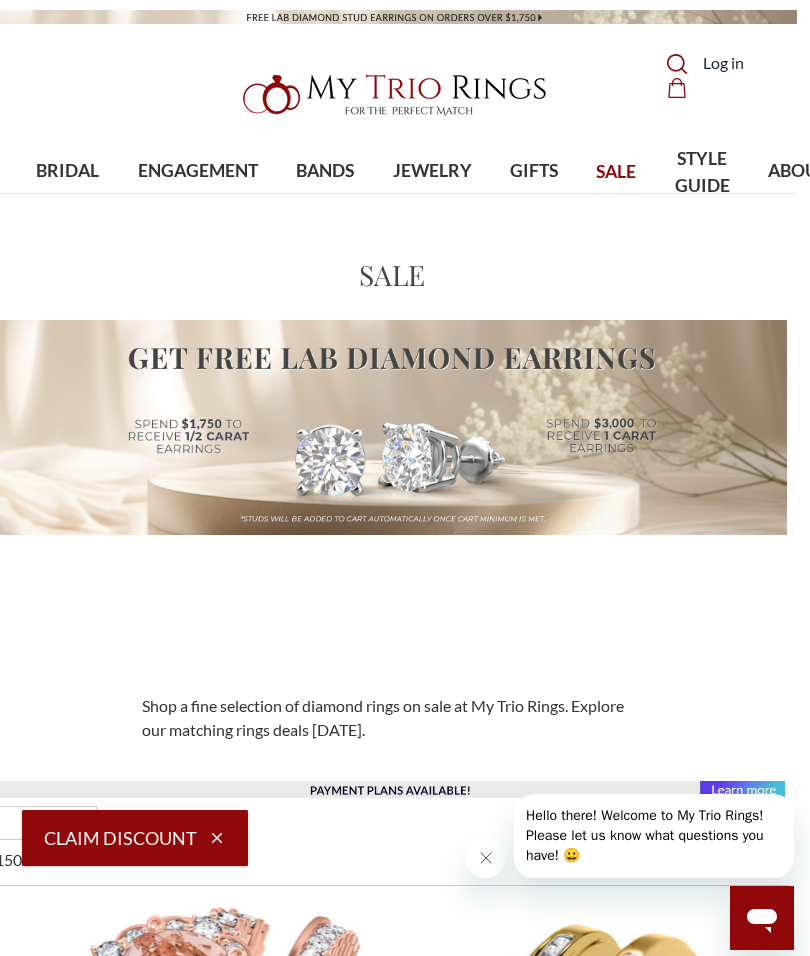scroll, scrollTop: 0, scrollLeft: 12, axis: horizontal 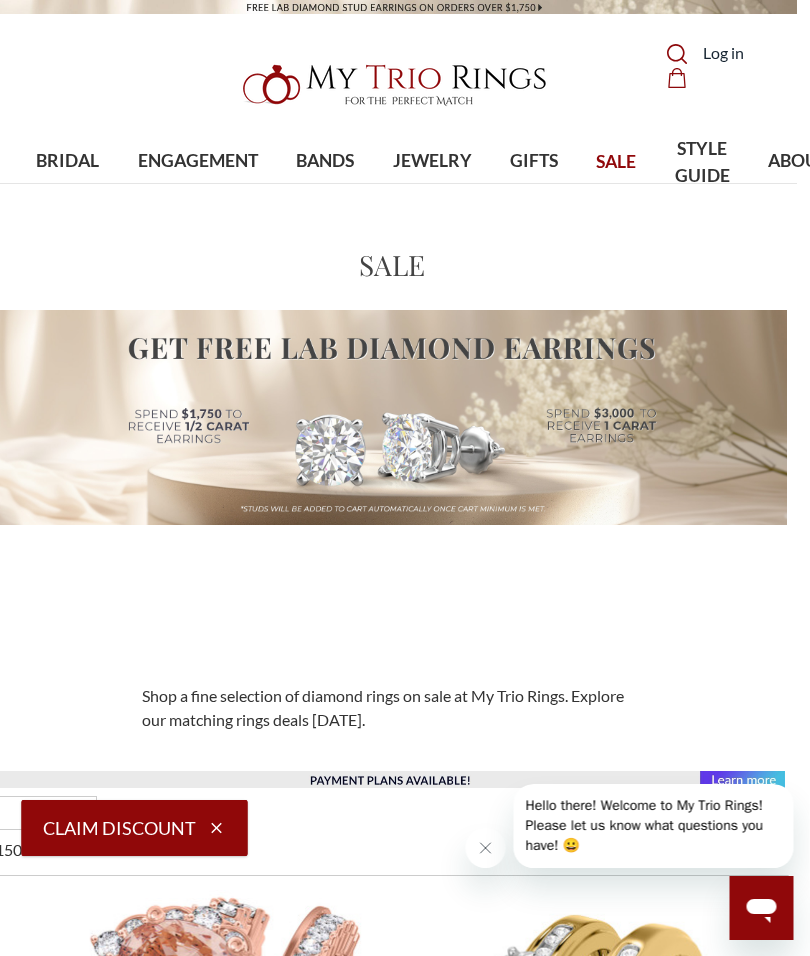 click on "SALE" at bounding box center (617, 162) 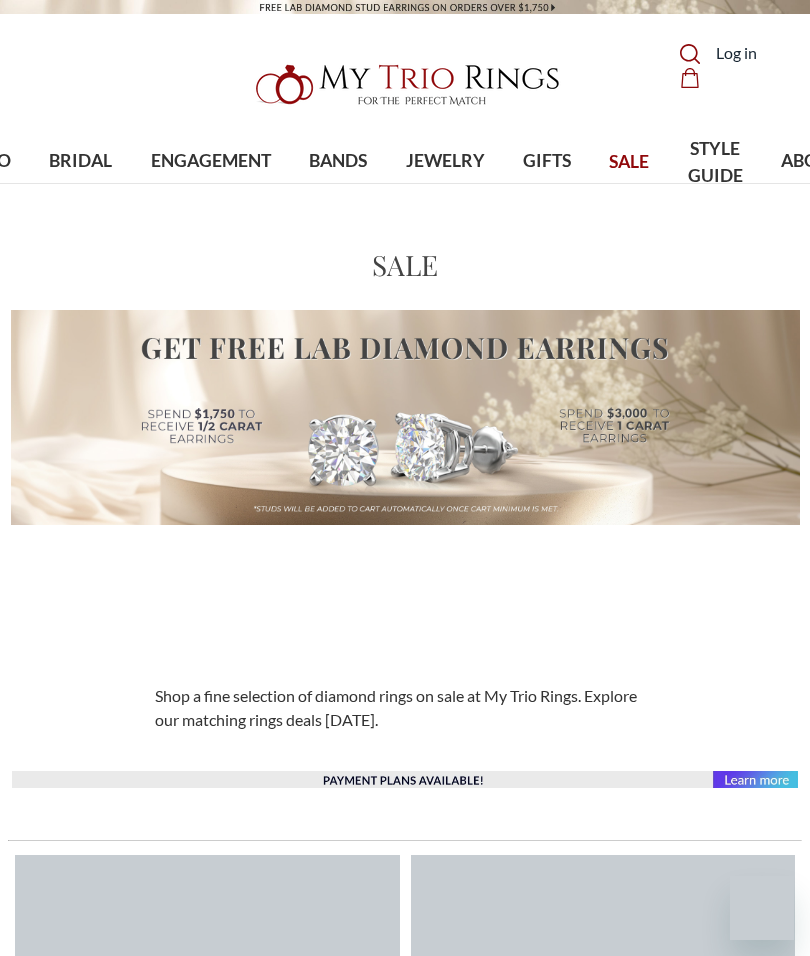 scroll, scrollTop: 0, scrollLeft: 0, axis: both 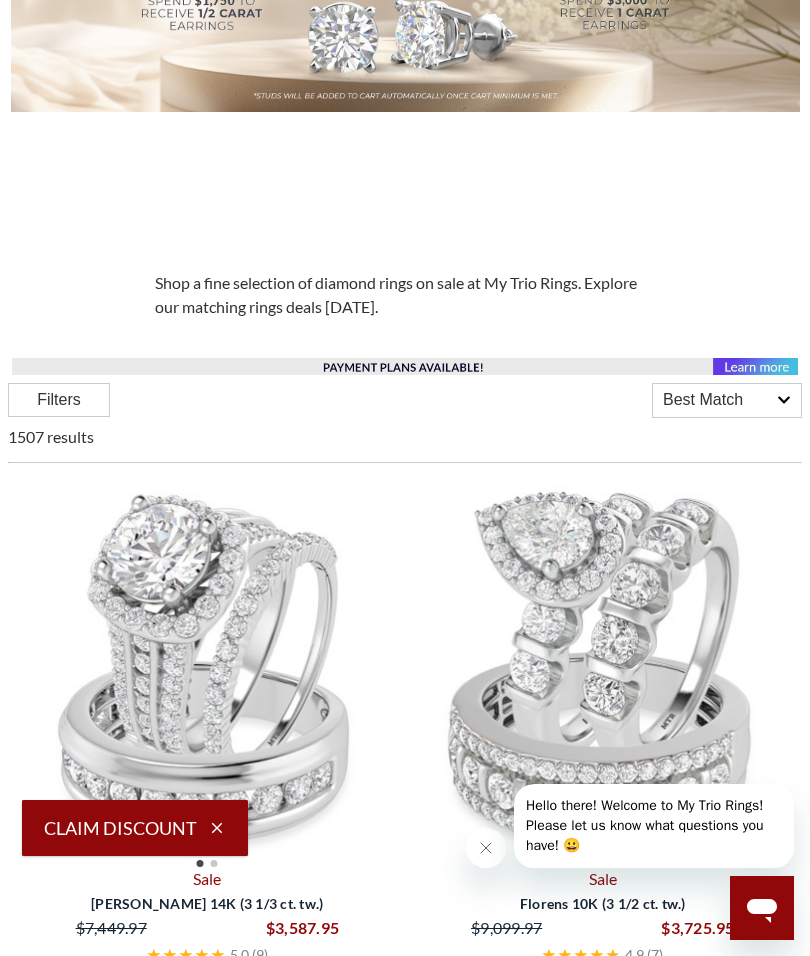 click on "Filters" at bounding box center [59, 400] 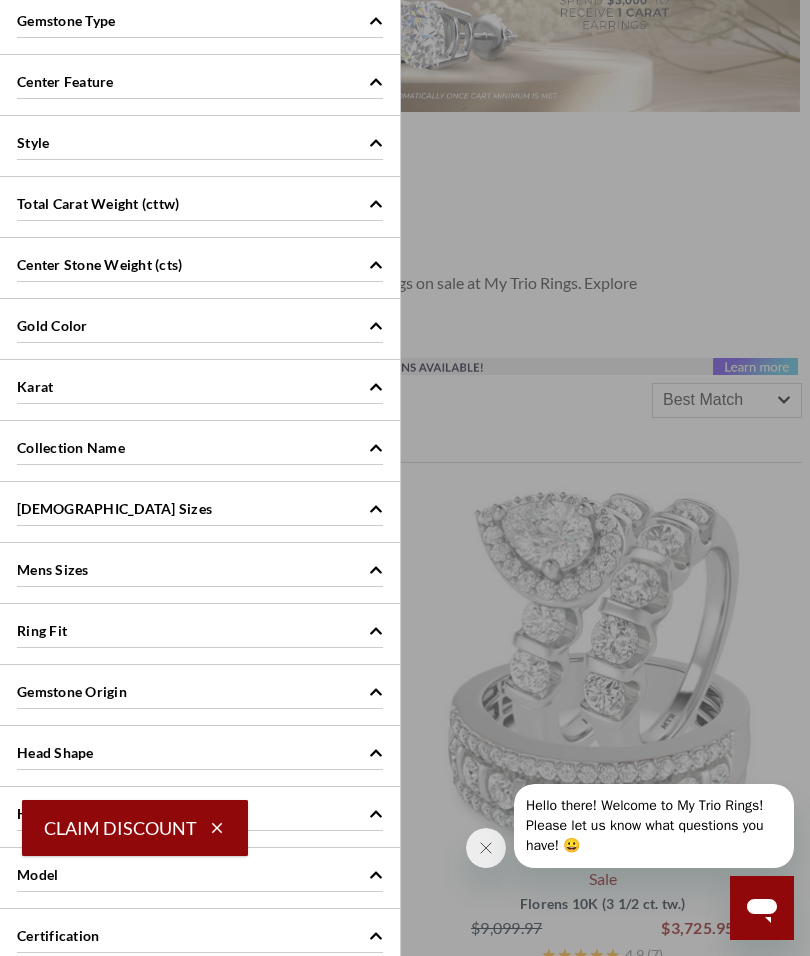 scroll, scrollTop: 665, scrollLeft: 0, axis: vertical 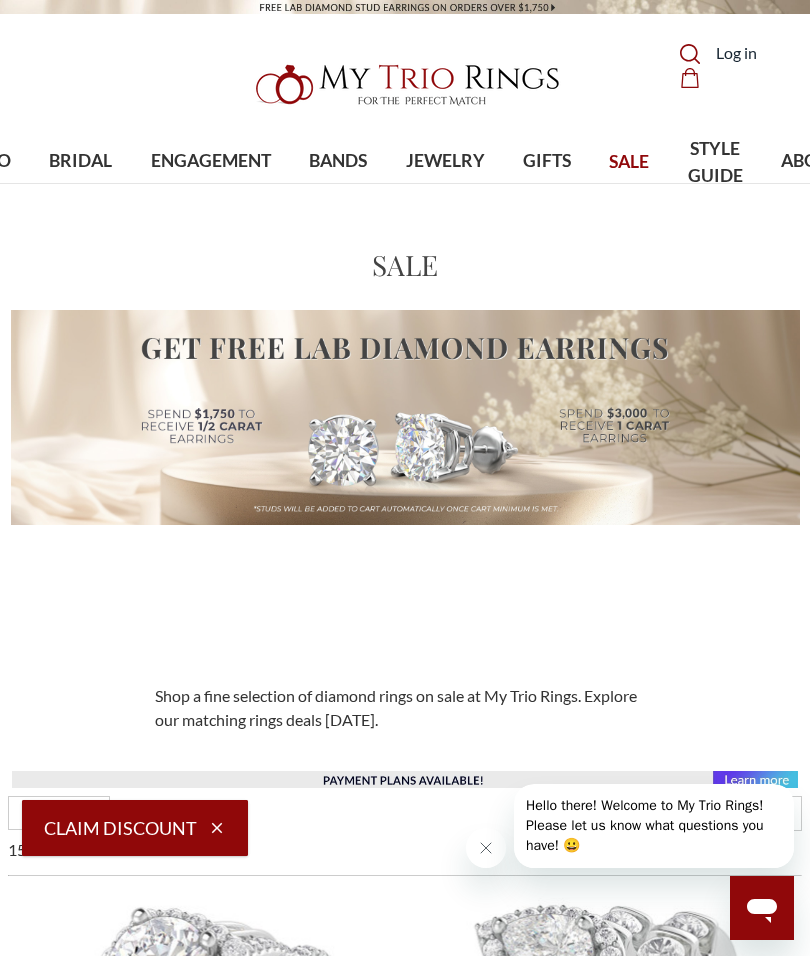 click on "SALE" at bounding box center [629, 162] 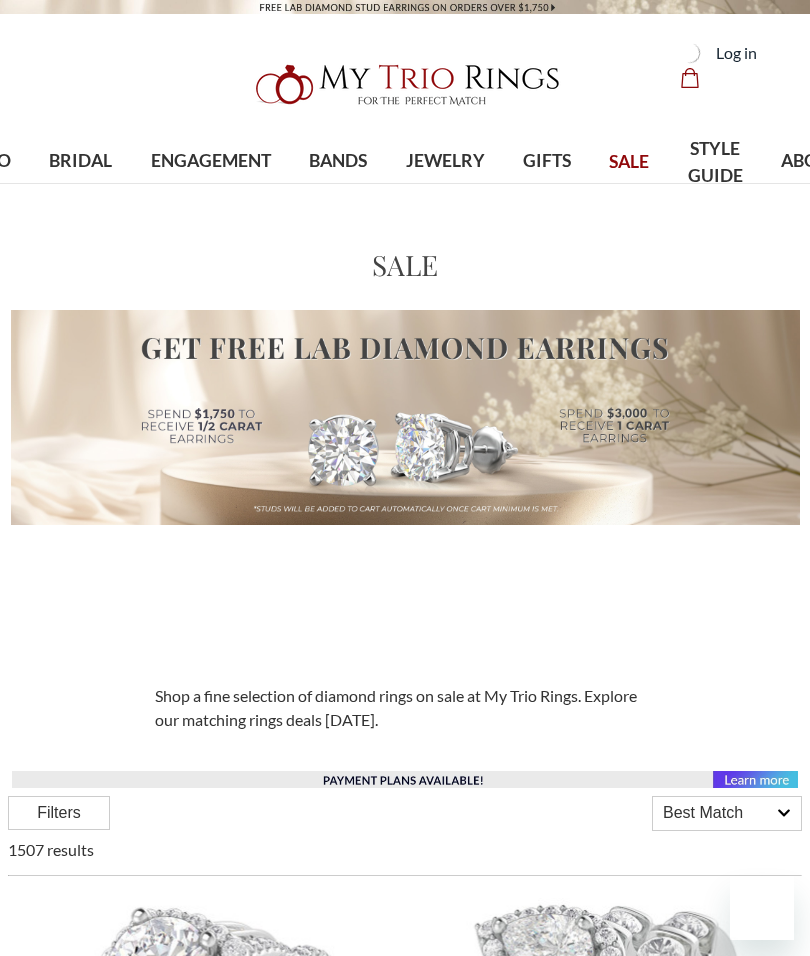 scroll, scrollTop: 0, scrollLeft: 0, axis: both 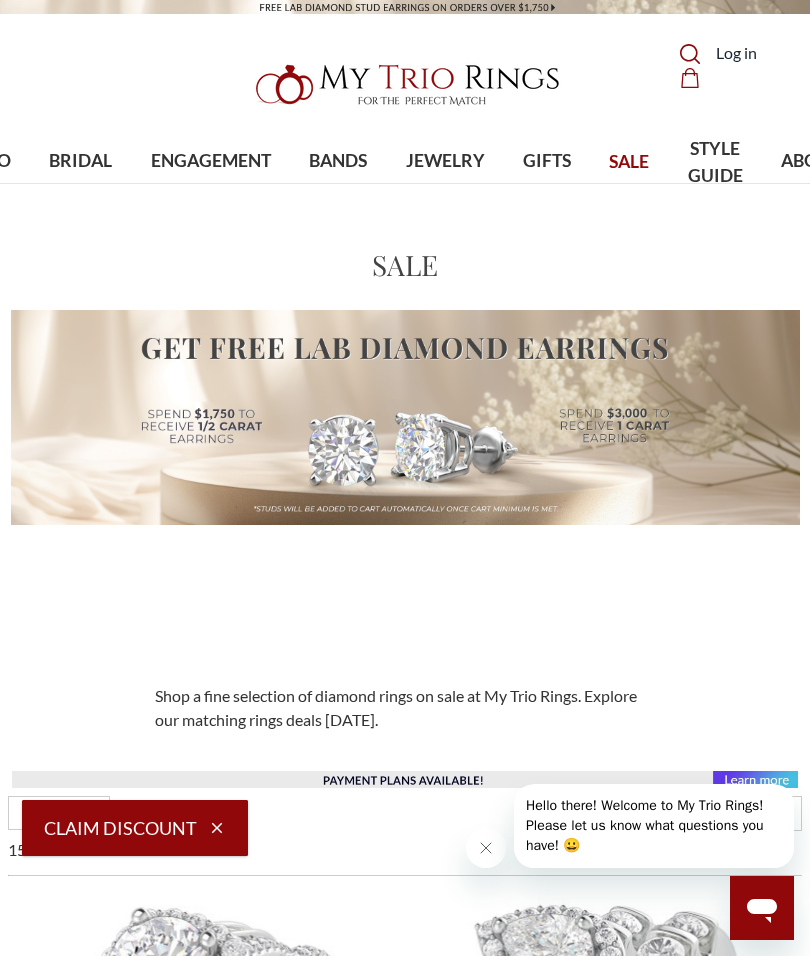 click on "SALE" at bounding box center [629, 162] 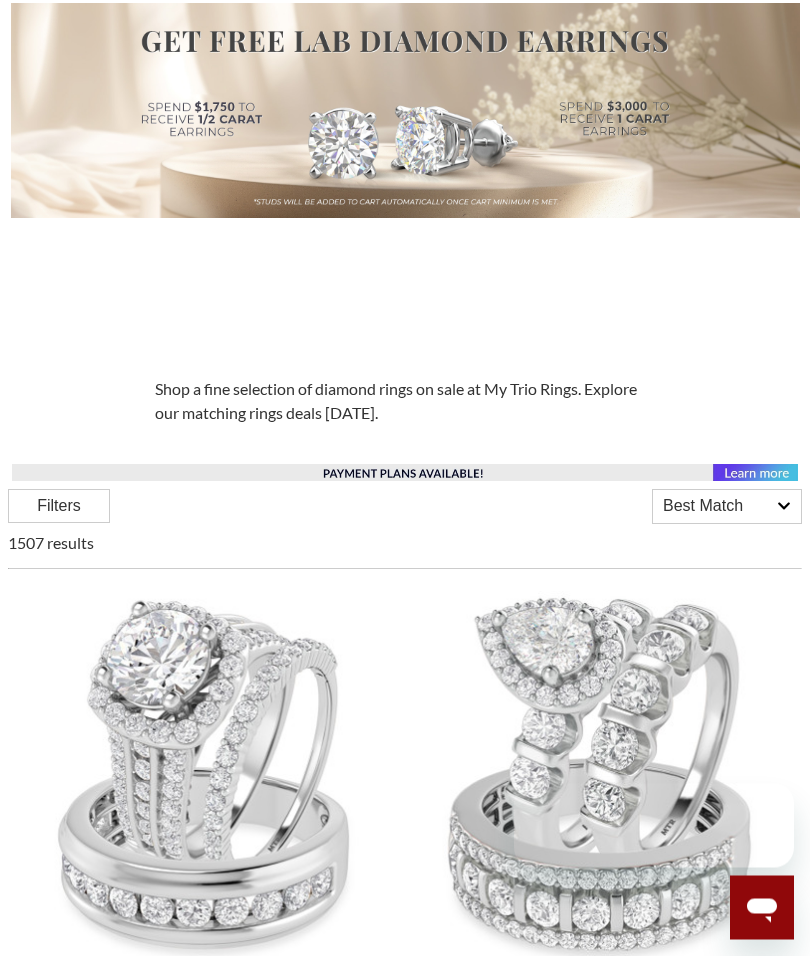 scroll, scrollTop: 0, scrollLeft: 0, axis: both 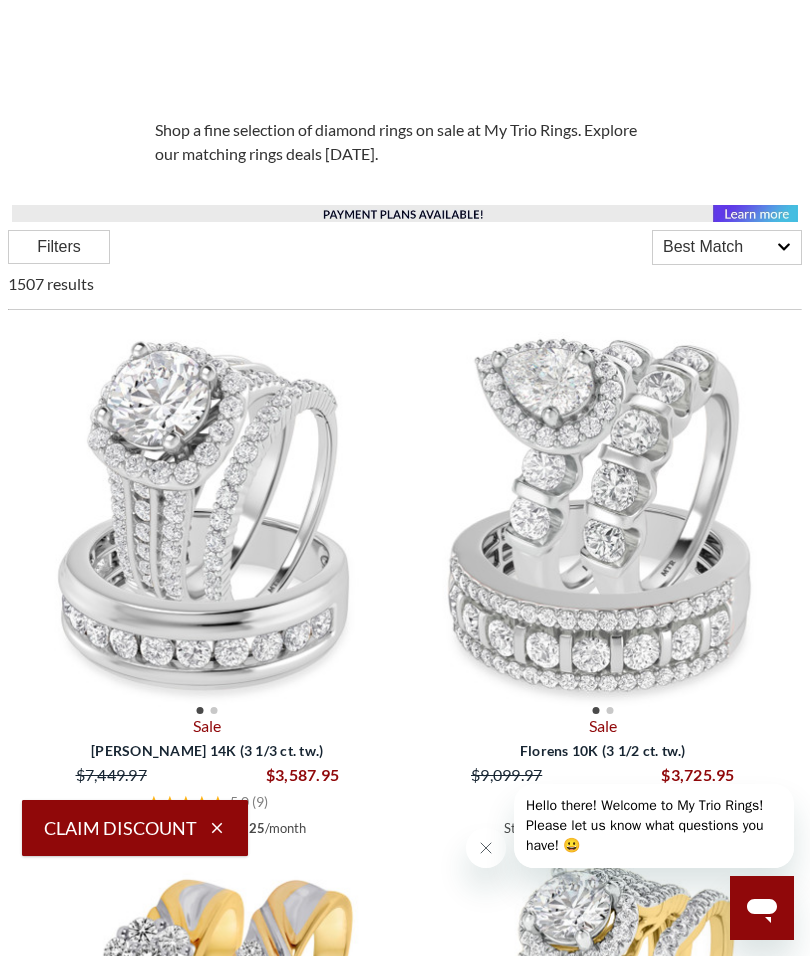 click on "Filters" at bounding box center (59, 247) 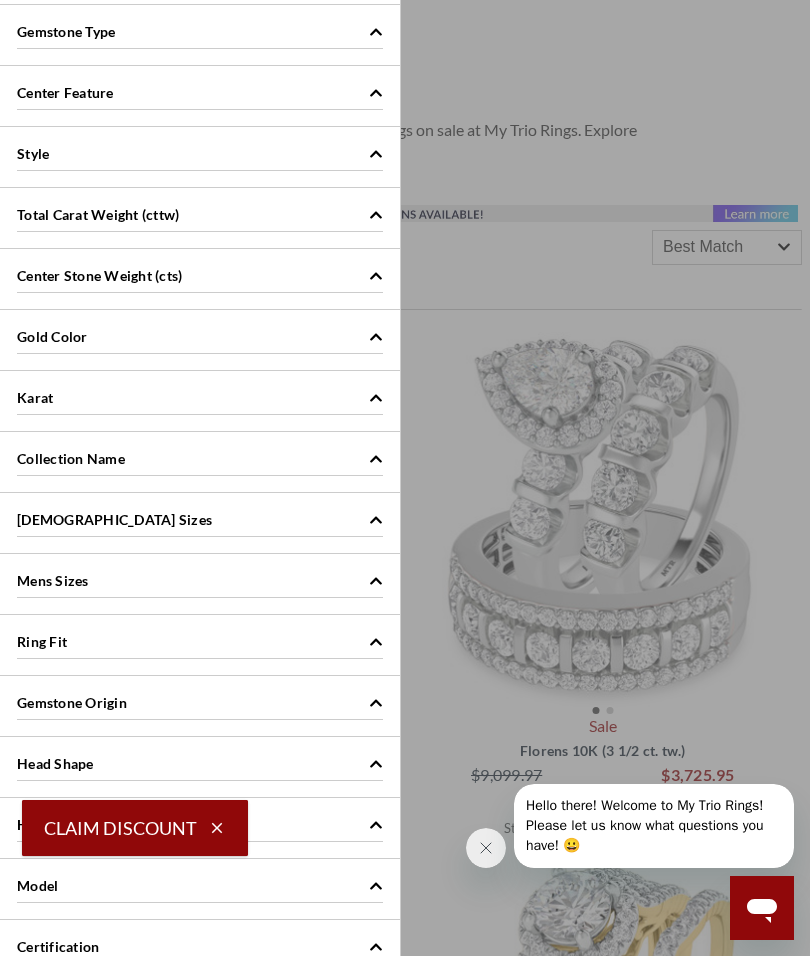 scroll, scrollTop: 656, scrollLeft: 0, axis: vertical 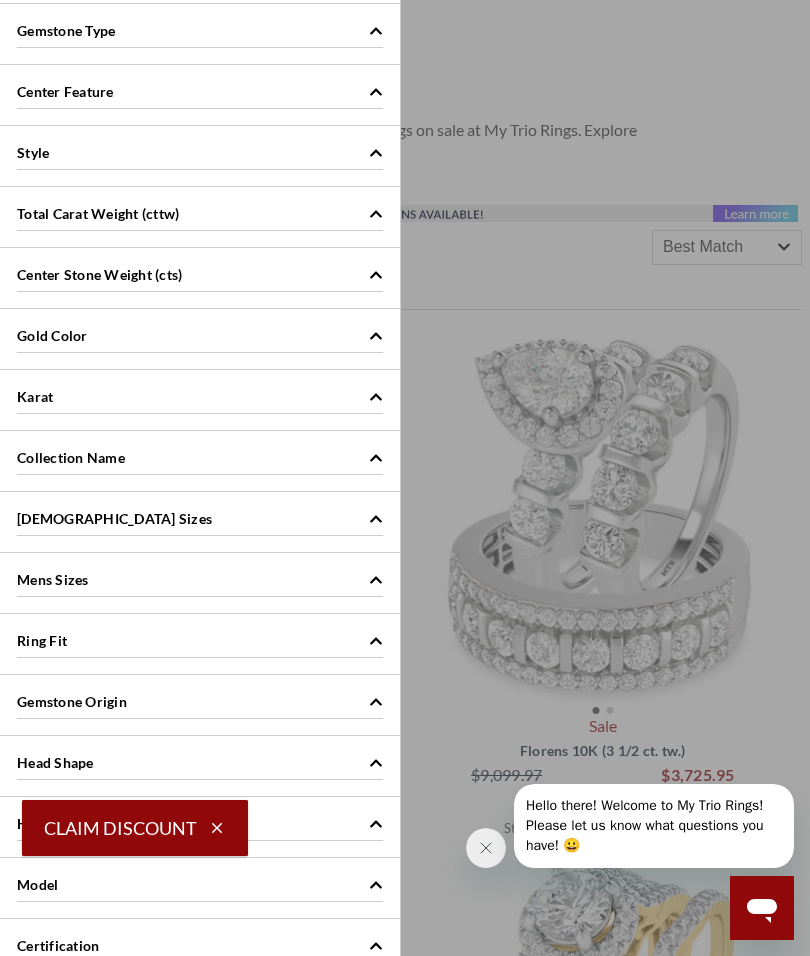click on "Ladies Sizes" at bounding box center (200, 517) 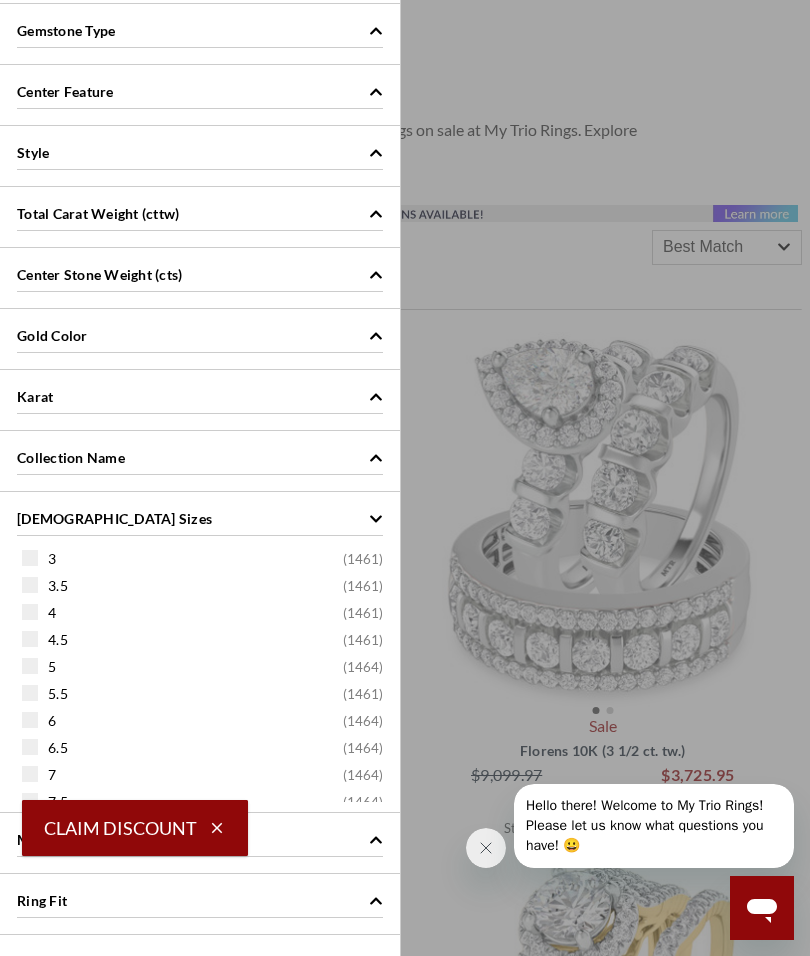 click on "Ladies Sizes" at bounding box center (200, 517) 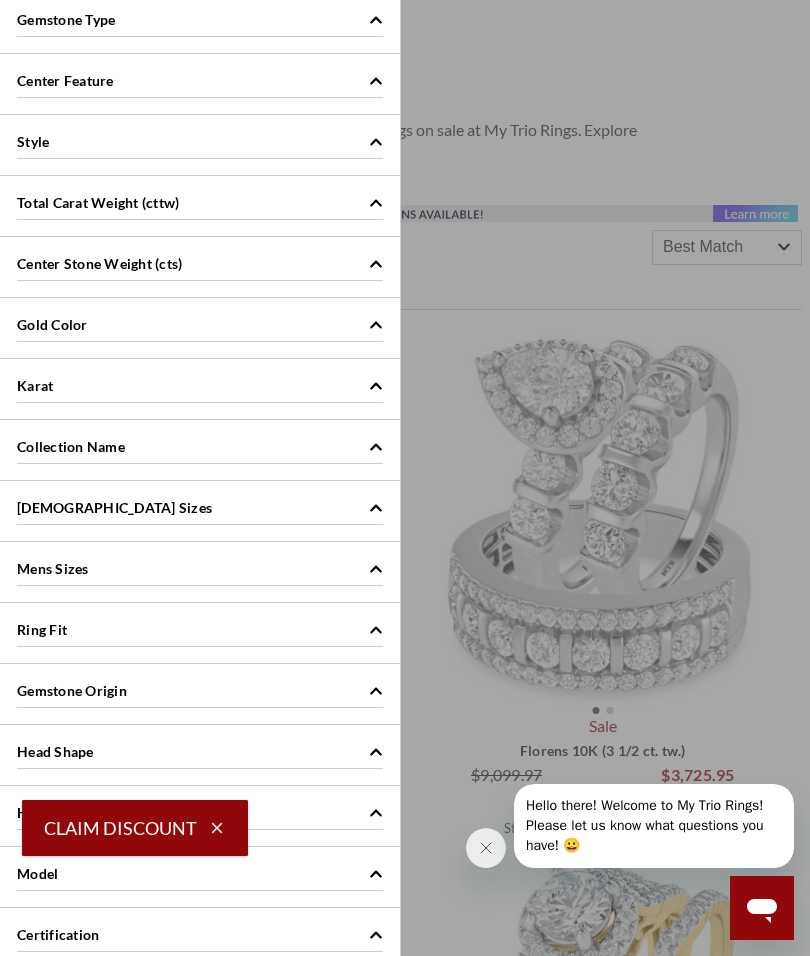 scroll, scrollTop: 665, scrollLeft: 0, axis: vertical 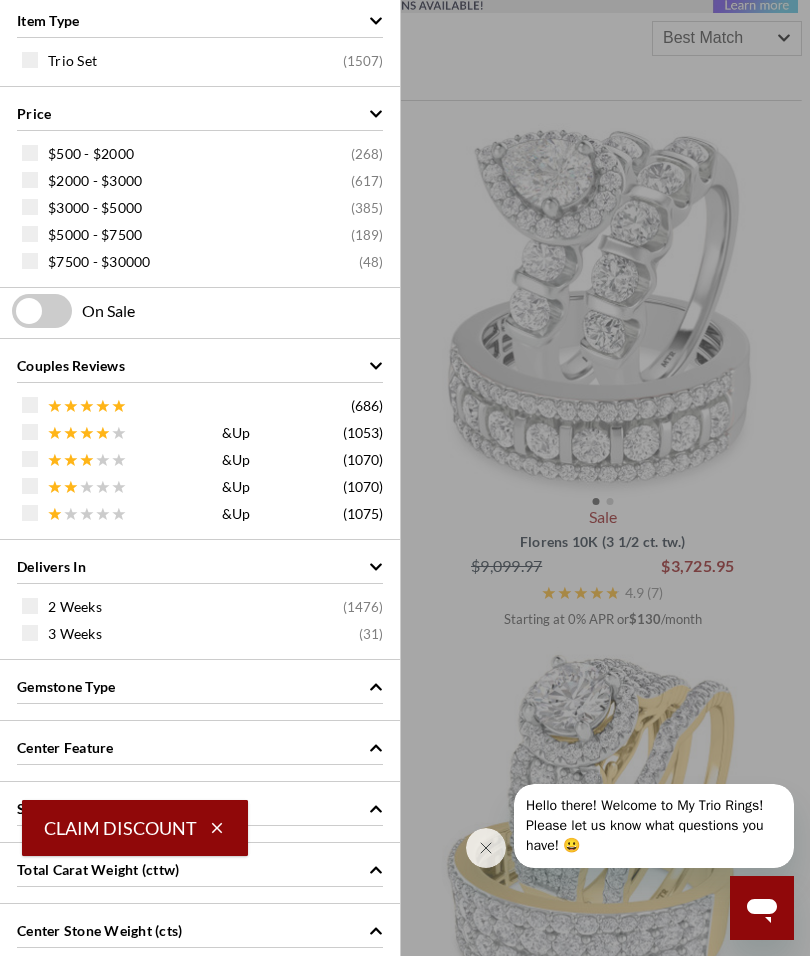 click 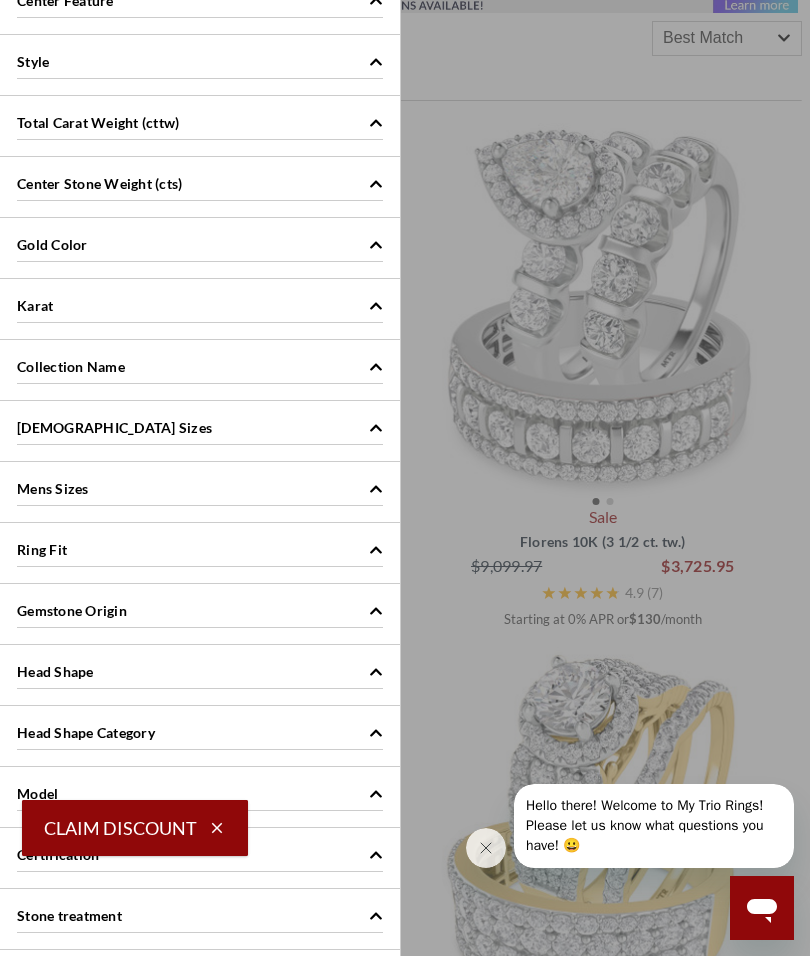 scroll, scrollTop: 715, scrollLeft: 0, axis: vertical 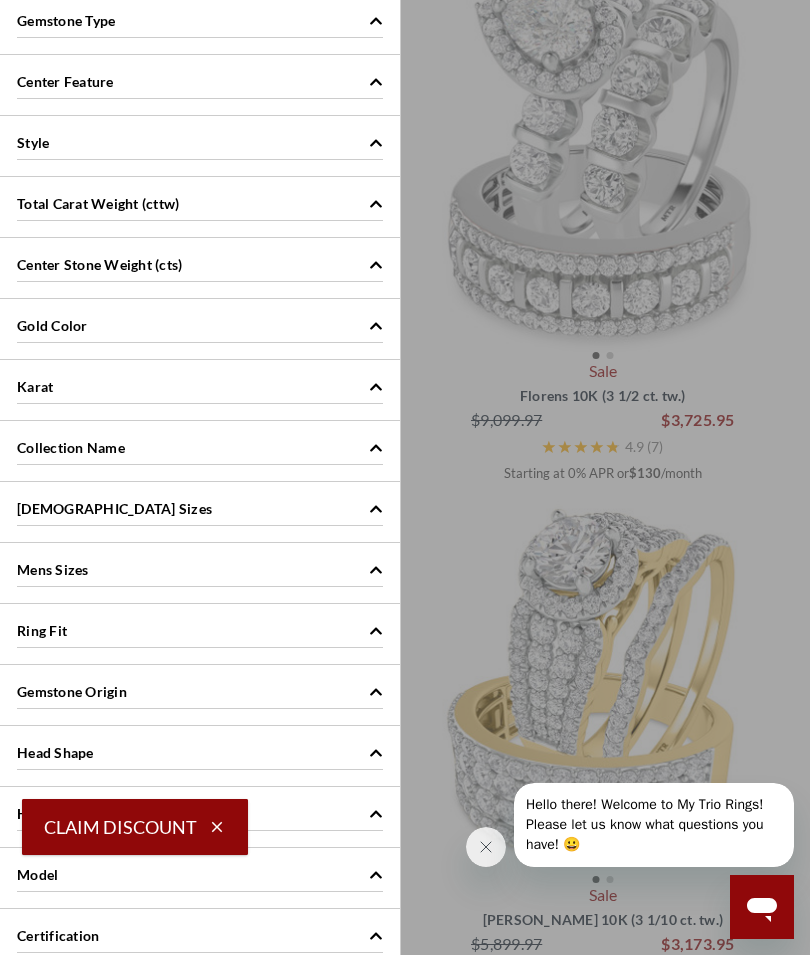 click at bounding box center (630, 826) 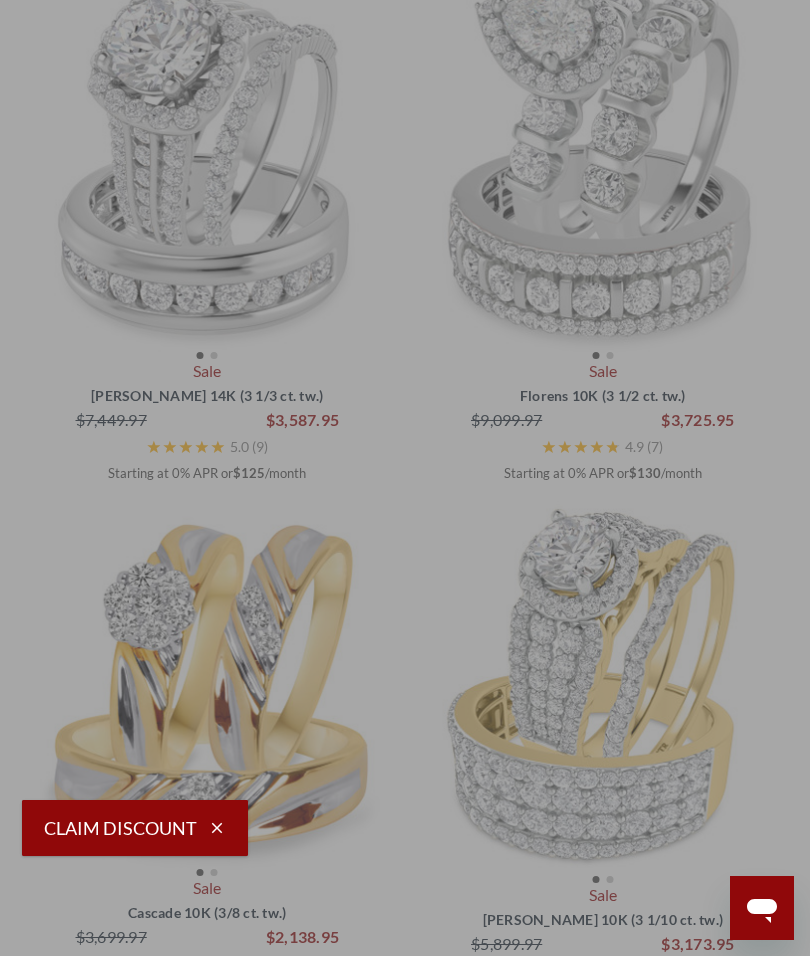 click on "Item Type             Trio Set   ( 1507 )   Price             $500 - $2000   ( 268 )     $2000 - $3000   ( 617 )     $3000 - $5000   ( 385 )     $5000 - $7500   ( 189 )     $7500 - $30000   ( 48 )       On Sale Couples Reviews                   ( 686 )           &  Up   ( 1053 )           &  Up   ( 1070 )           &  Up   ( 1070 )           &  Up   ( 1075 )   Delivers In             2 Weeks   ( 1476 )     3 Weeks   ( 31 )   Gemstone Type             Diamond   ( 1189 )     Sapphire   ( 91 )     Morganite   ( 85 )     Ruby   ( 46 )     Pink Diamond   ( 25 )     Blue Diamond   ( 20 )     Emerald   ( 20 )     Yellow Diamond   ( 17 )     Black Diamond (Treated)   ( 10 )     Blue Diamond (Treated)   ( 4 )   Center Feature             Round   ( 510 )     Square   ( 185 )     Oval   ( 182 )     Cushion   ( 154 )     Pear   ( 151 )     Heart   ( 83 )     Radiant Solitaire   ( 76 )     Emerald Solitaire   ( 68 )     Fancy   ( 68 )     Marquise Solitaire   ( 18 )     Emerald Cluster   ( 6 )     Marquise Cluster" at bounding box center (405, 478) 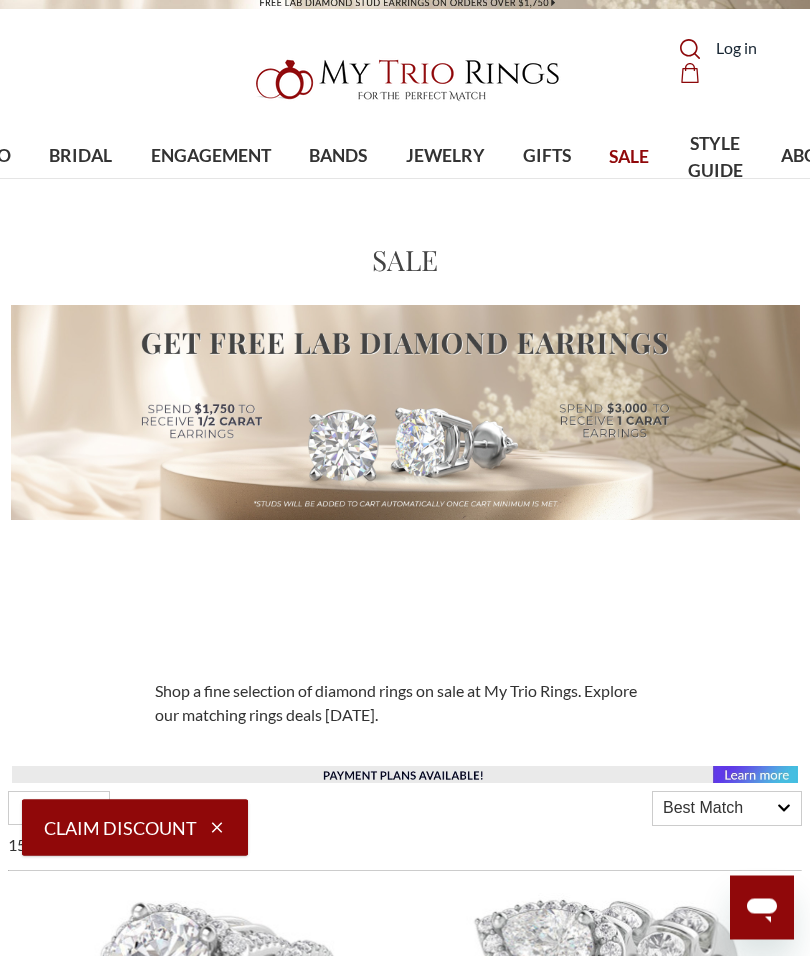 scroll, scrollTop: 0, scrollLeft: 0, axis: both 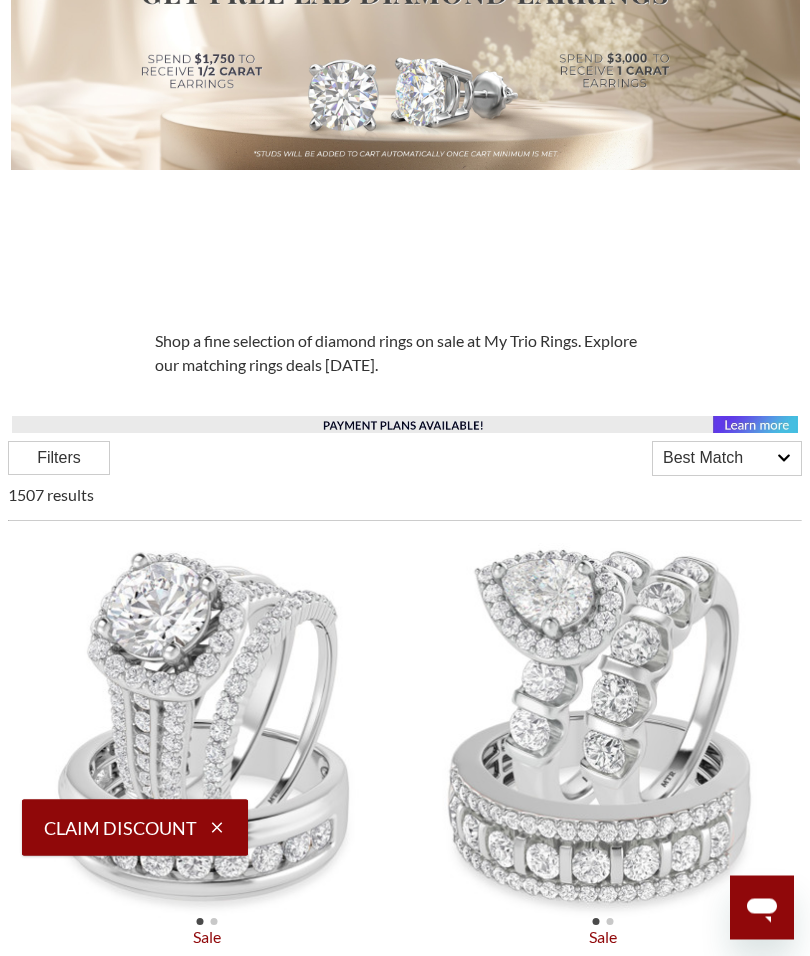 click 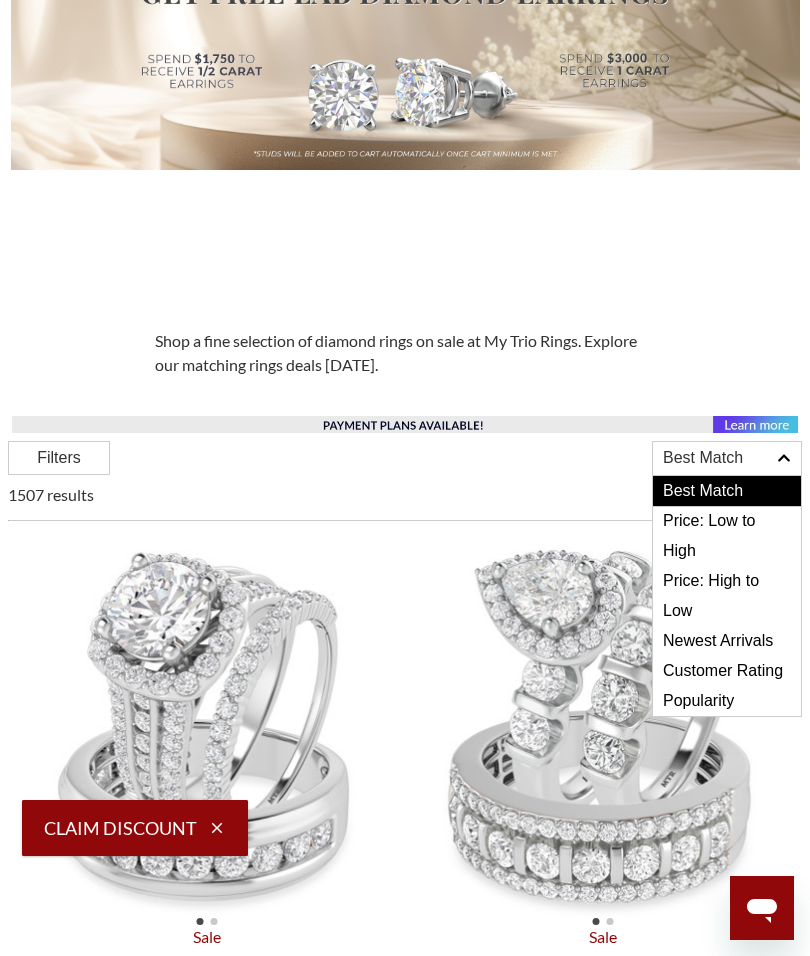 click on "Price: Low to High" at bounding box center [727, 536] 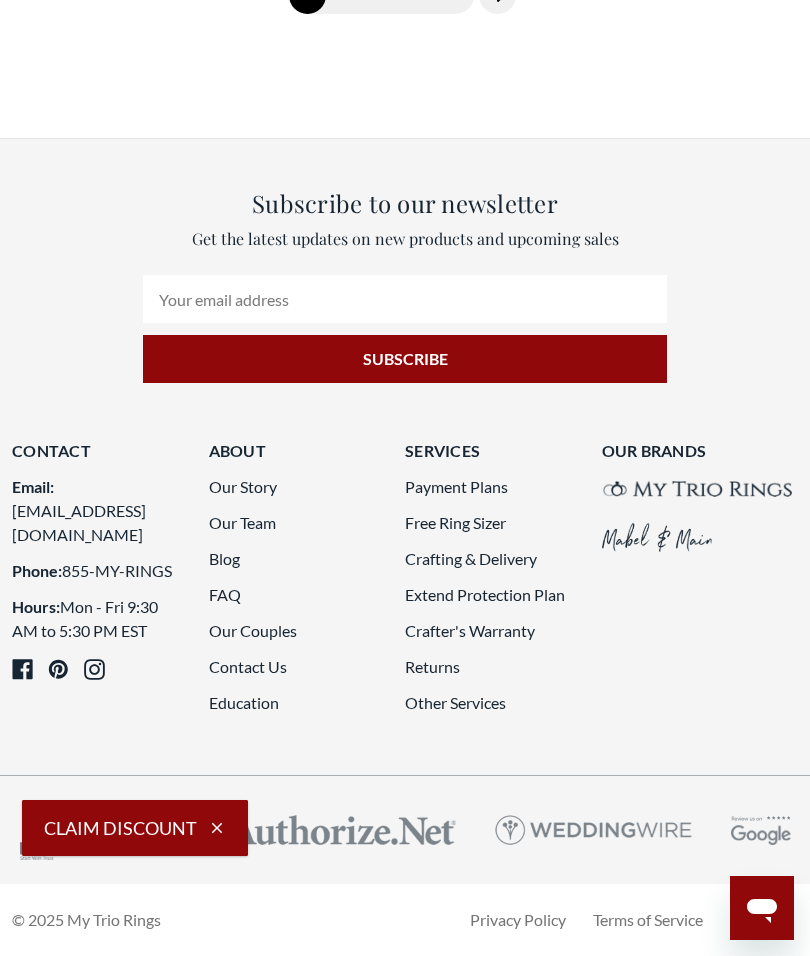 scroll, scrollTop: 8156, scrollLeft: 0, axis: vertical 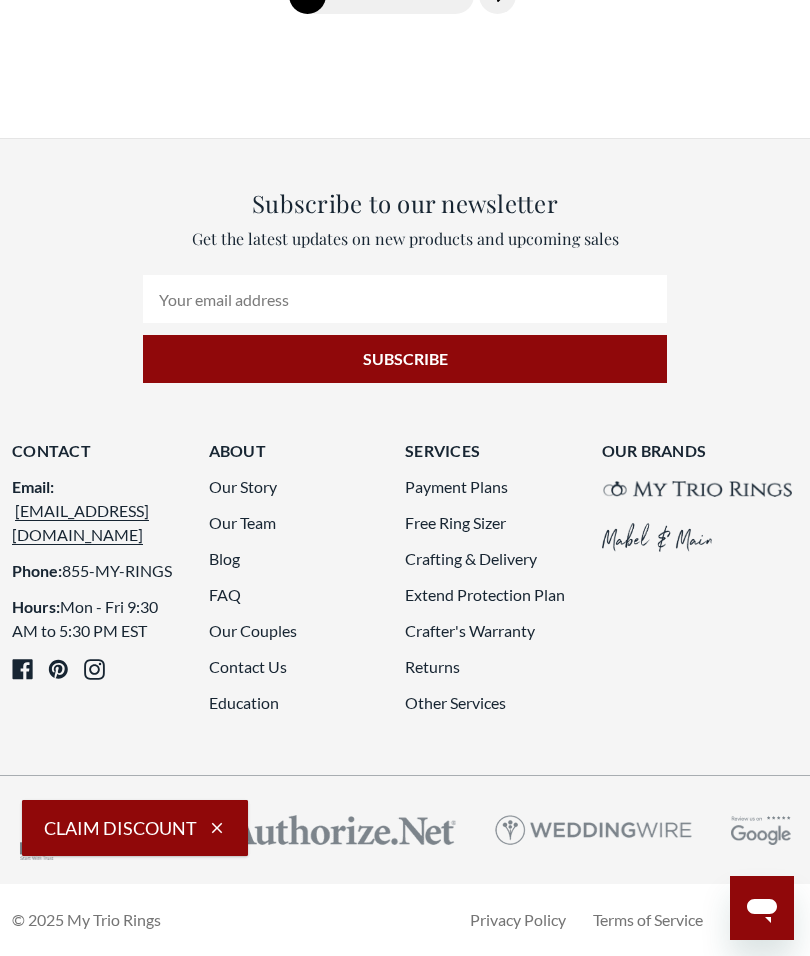 click on "2" 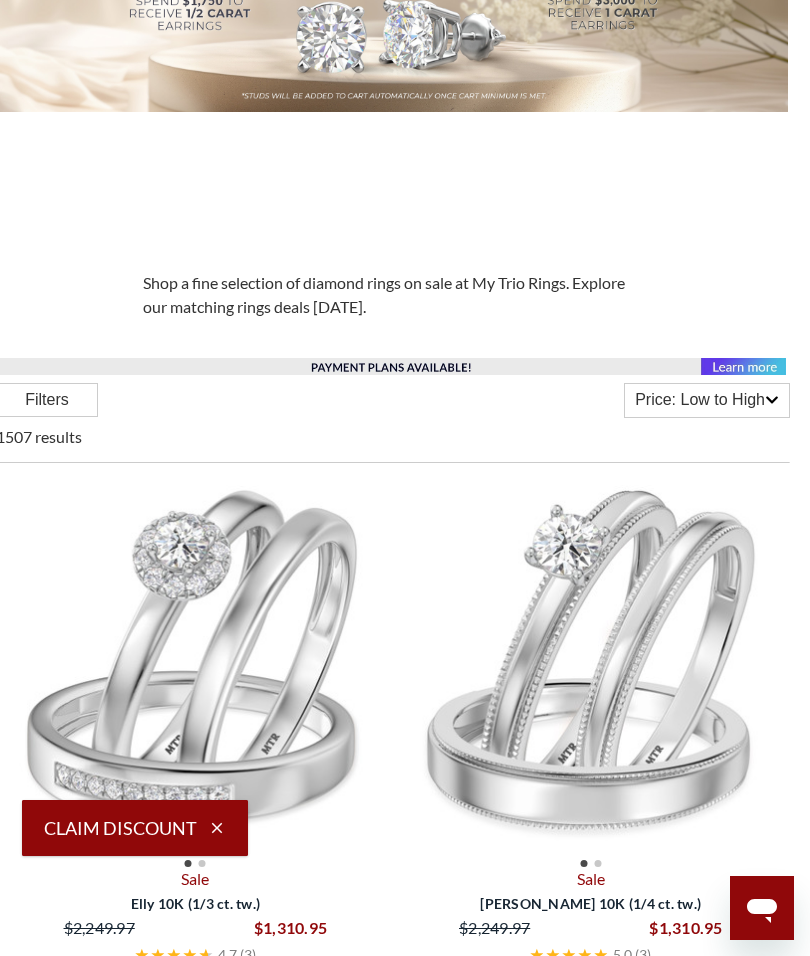 scroll, scrollTop: 417, scrollLeft: 12, axis: both 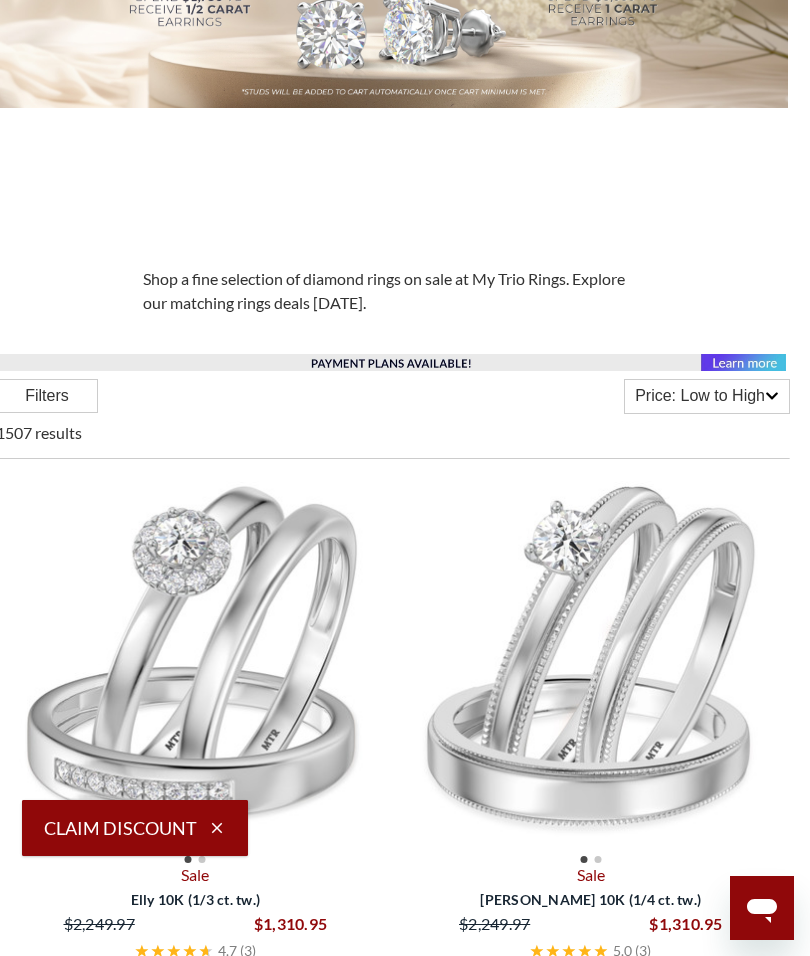 click on "Price: Low to High" at bounding box center [700, 396] 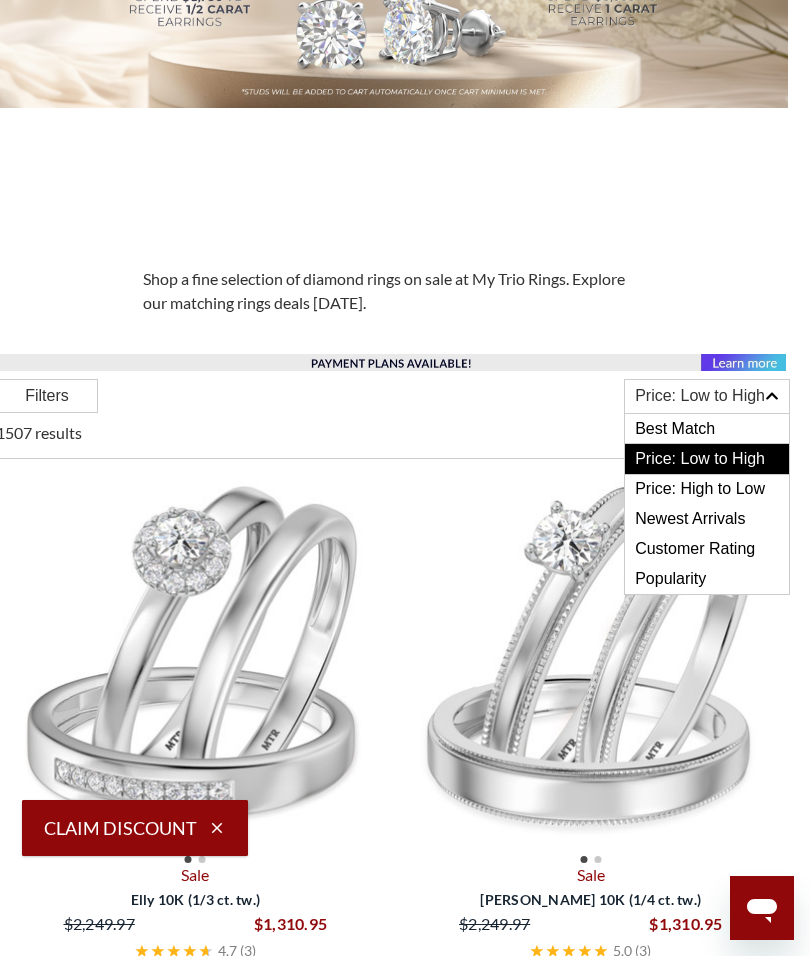 click on "Price: High to Low" at bounding box center (707, 489) 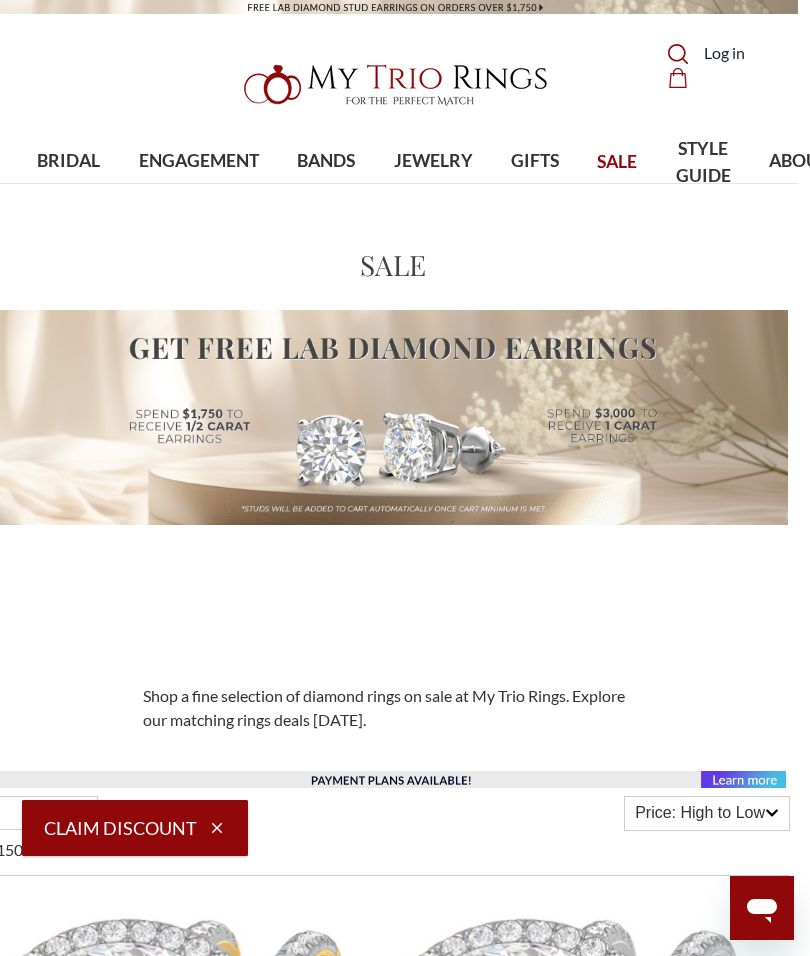 scroll, scrollTop: 0, scrollLeft: 0, axis: both 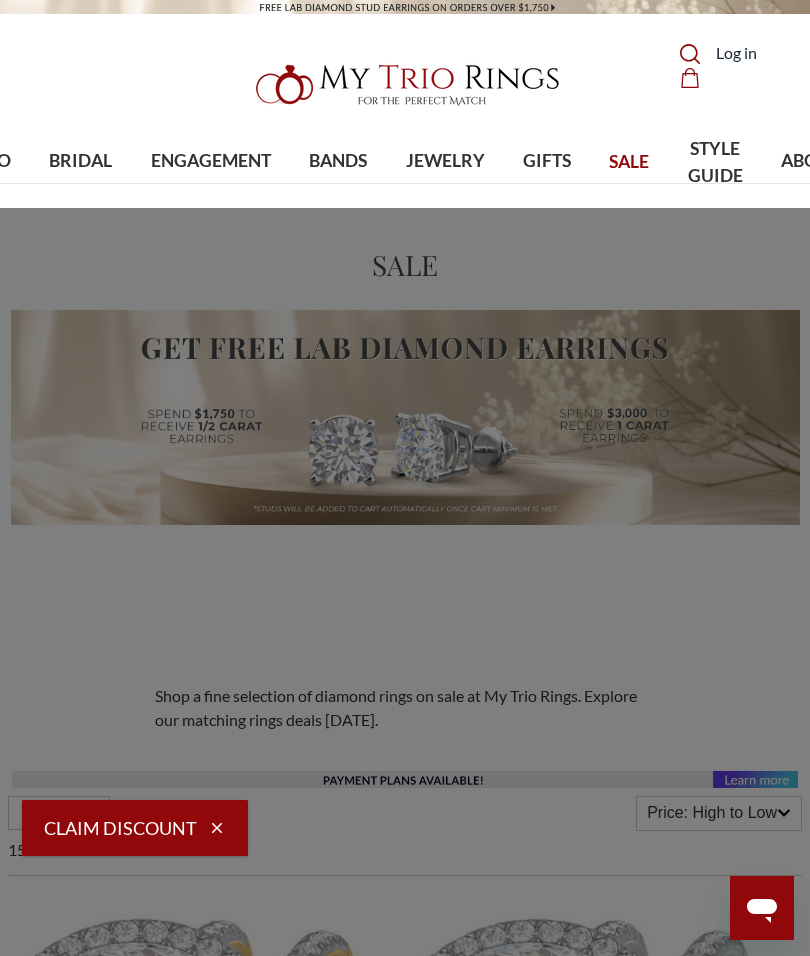 click on "[DEMOGRAPHIC_DATA] Band SALE" at bounding box center (127, 767) 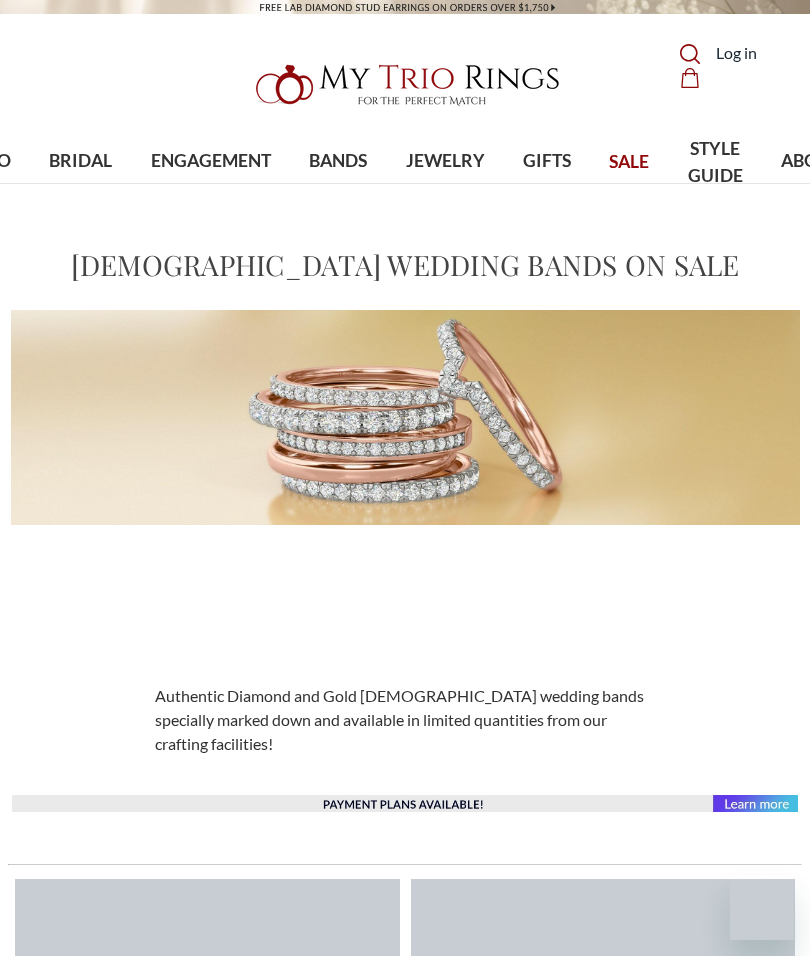 scroll, scrollTop: 0, scrollLeft: 0, axis: both 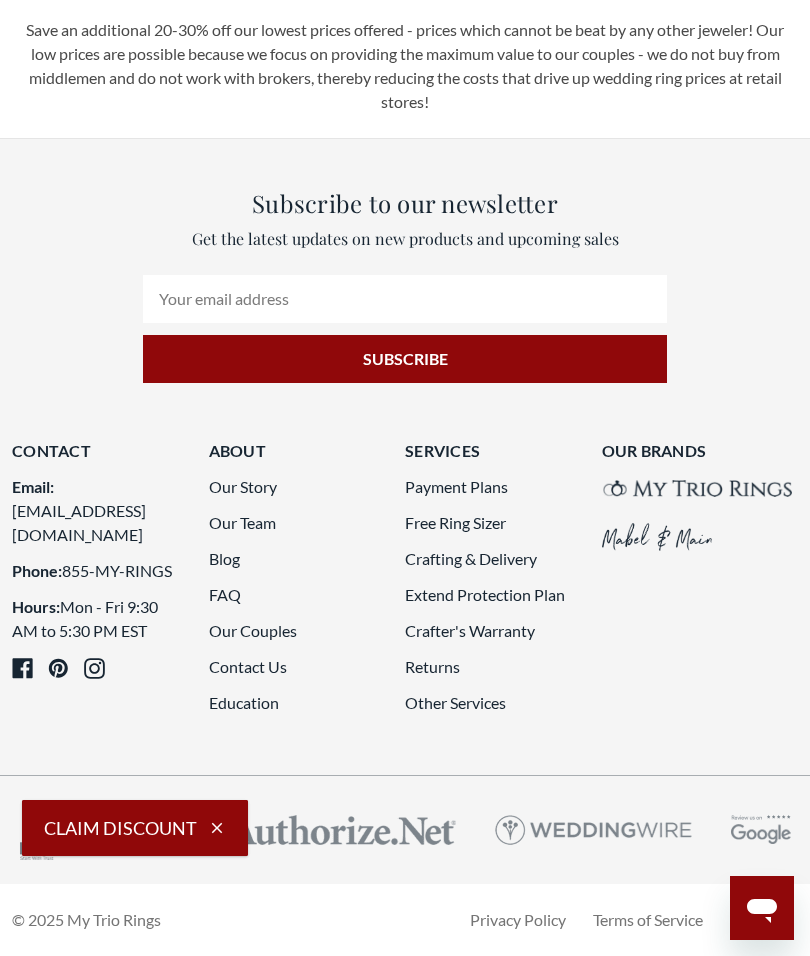 click on "4" 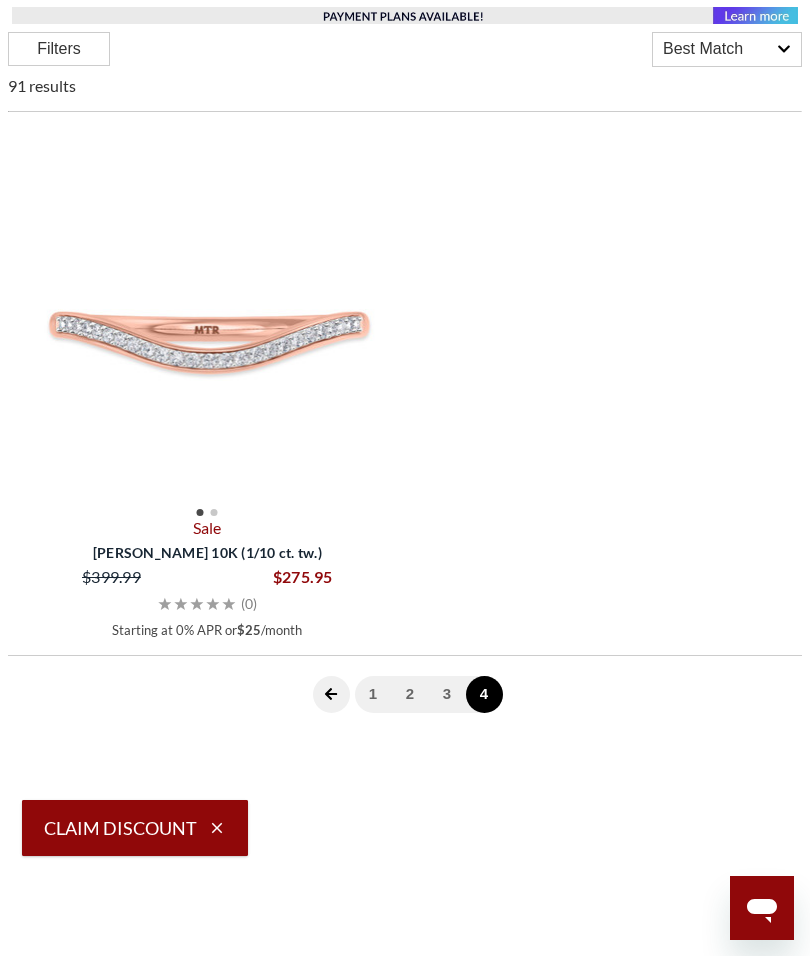 click 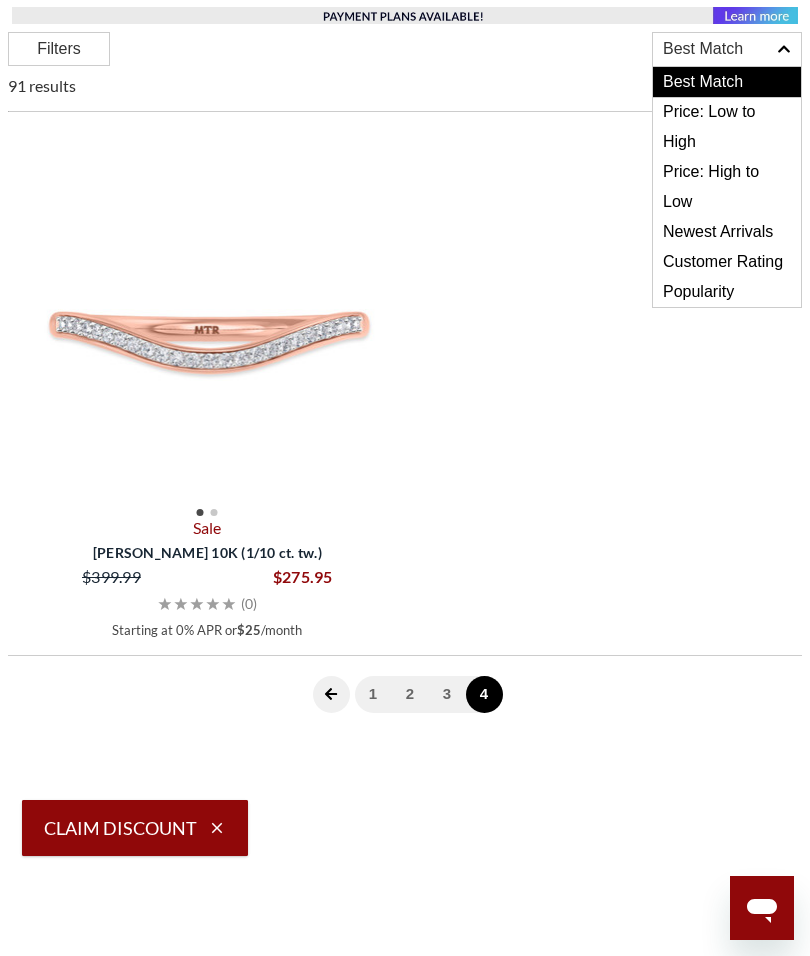 click on "Price: High to Low" at bounding box center (727, 187) 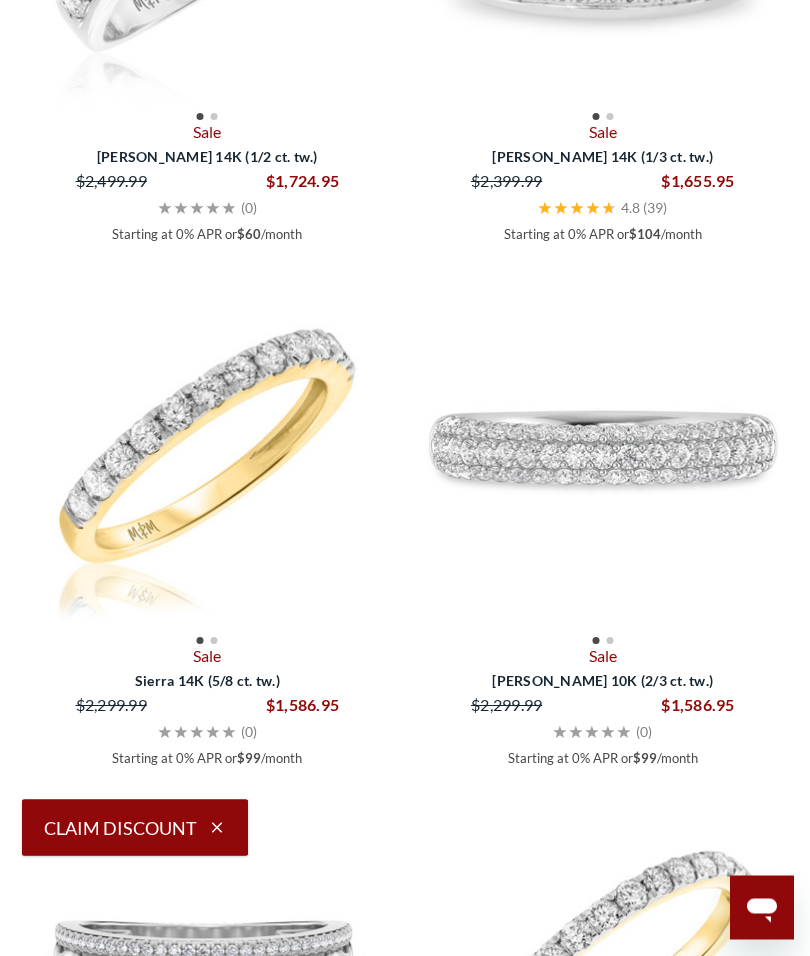 scroll, scrollTop: 1184, scrollLeft: 0, axis: vertical 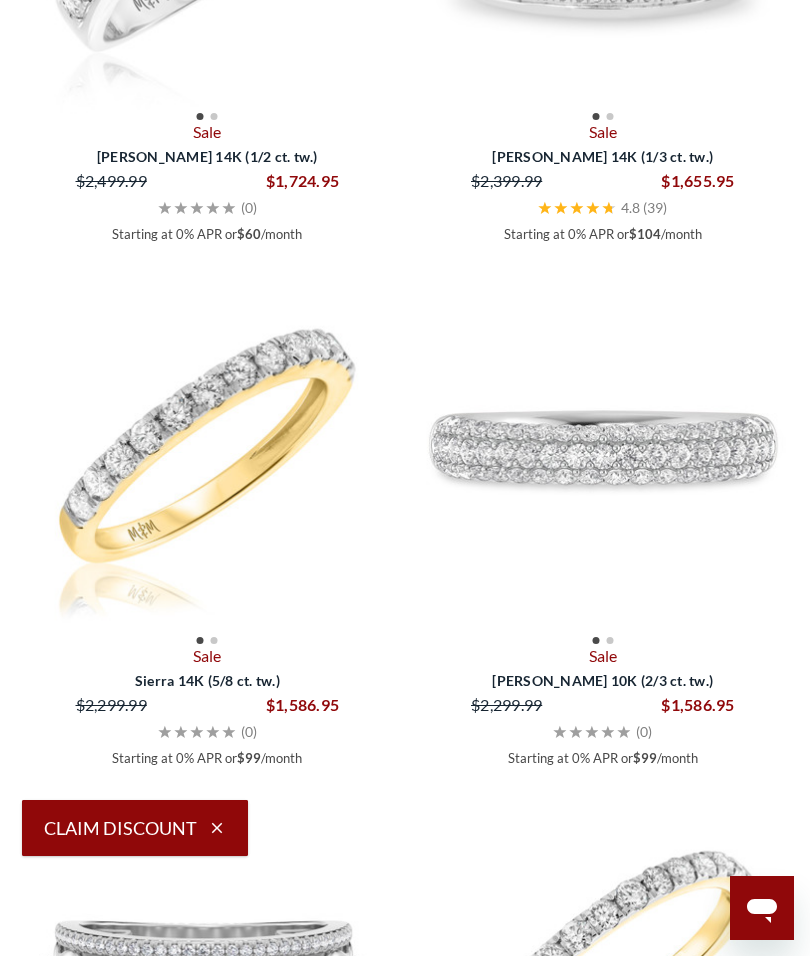 click on "Sale                   Sierra 14K (5/8 ct. tw.)   $1,586.95   $2,299.99           (0)   Starting at 0% APR or  $99 /month" 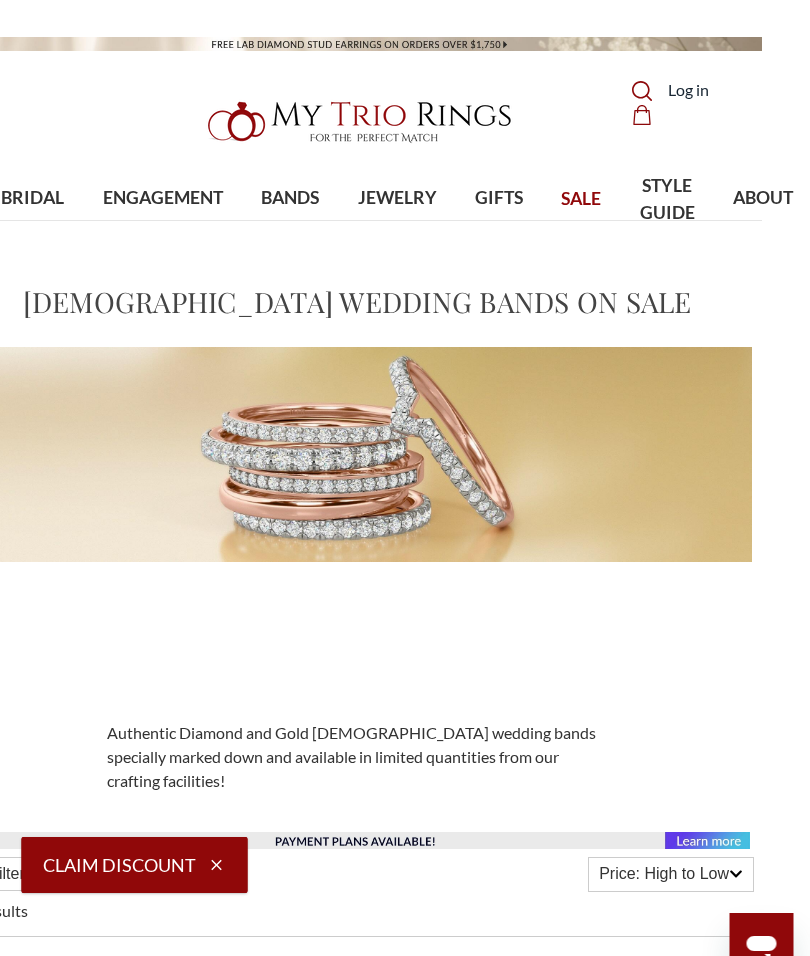 scroll, scrollTop: 0, scrollLeft: 52, axis: horizontal 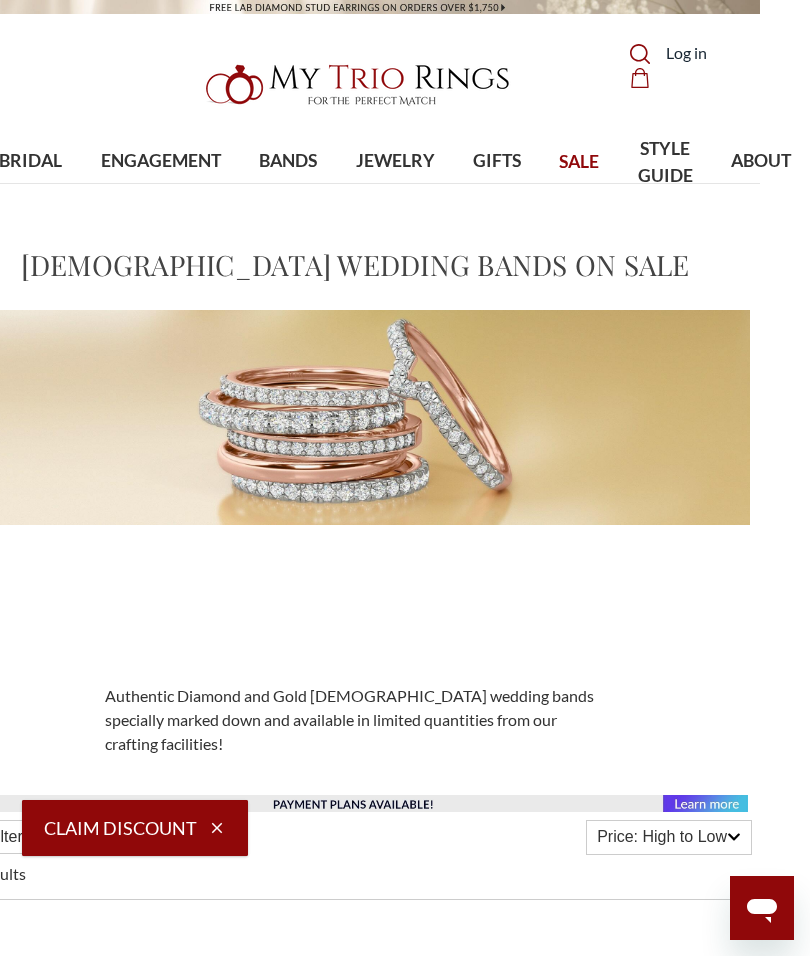 click on "ENGAGEMENT" at bounding box center [161, 161] 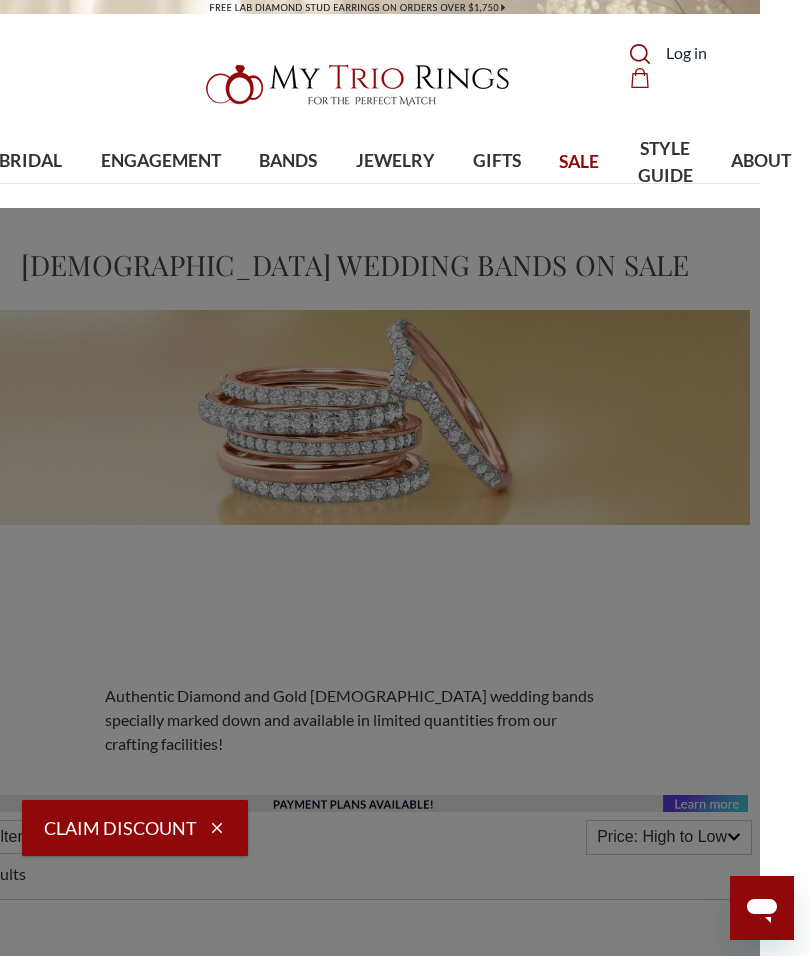 click on "BRIDAL" at bounding box center (30, 161) 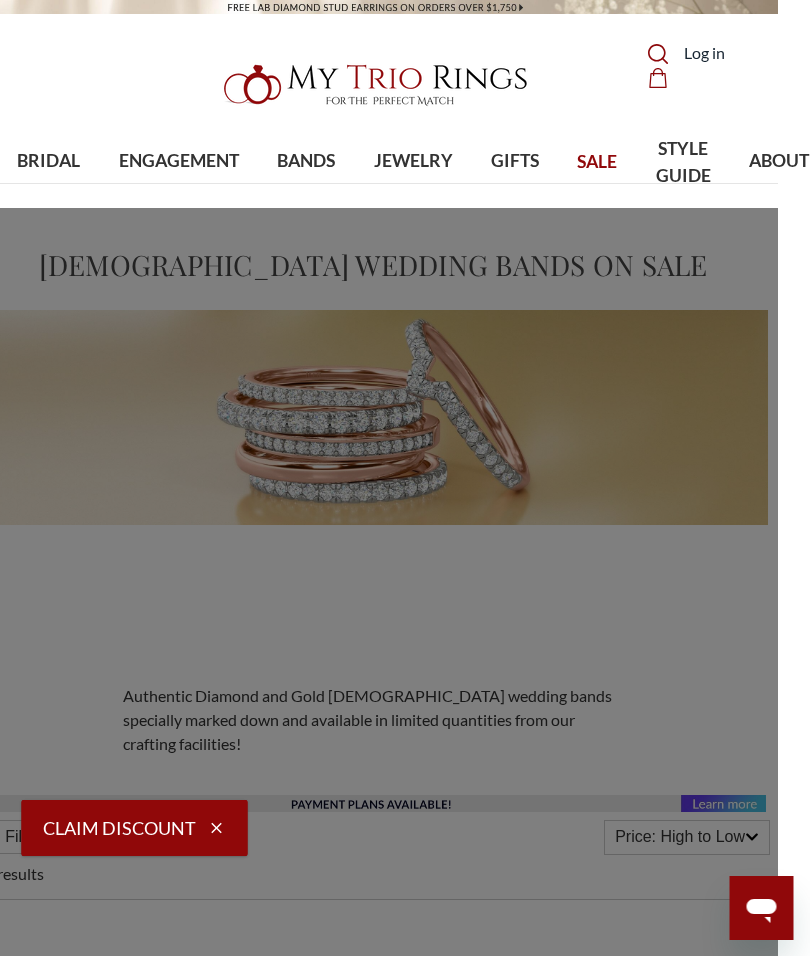 scroll, scrollTop: 0, scrollLeft: 0, axis: both 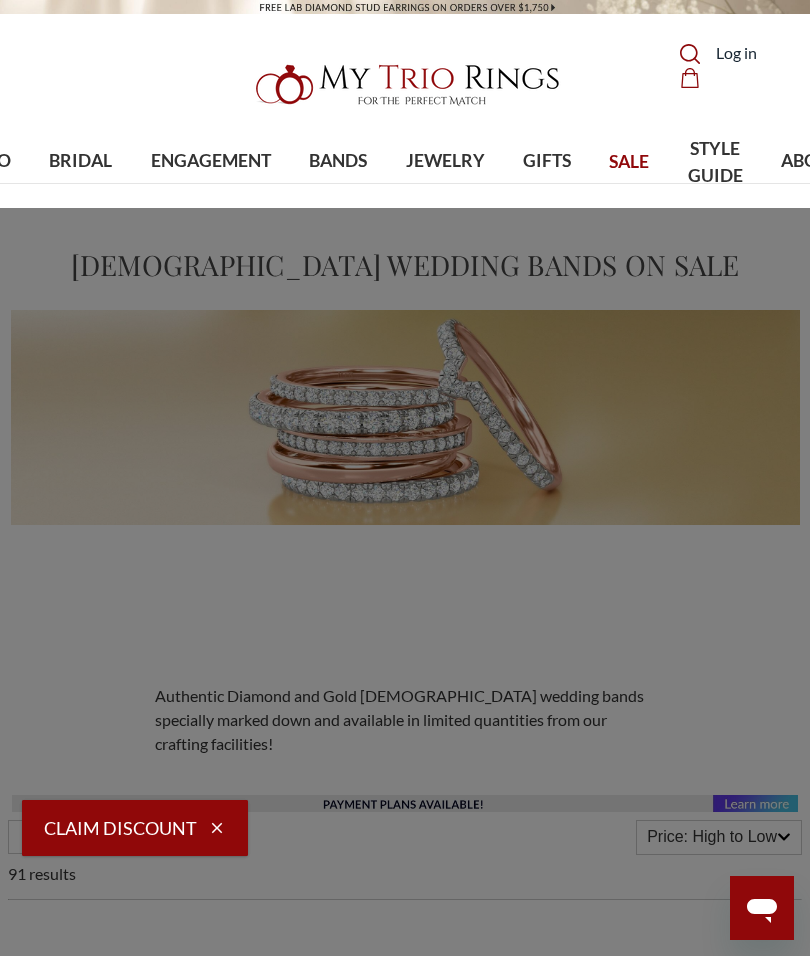 click on "BRIDAL" at bounding box center (80, 161) 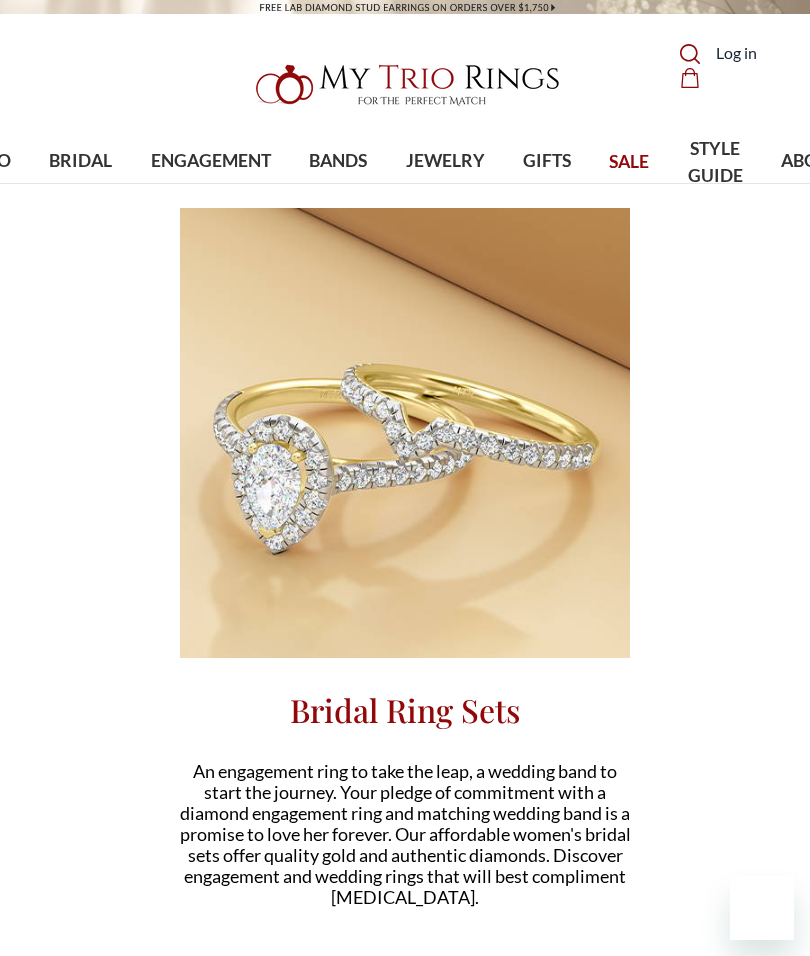 scroll, scrollTop: 0, scrollLeft: 0, axis: both 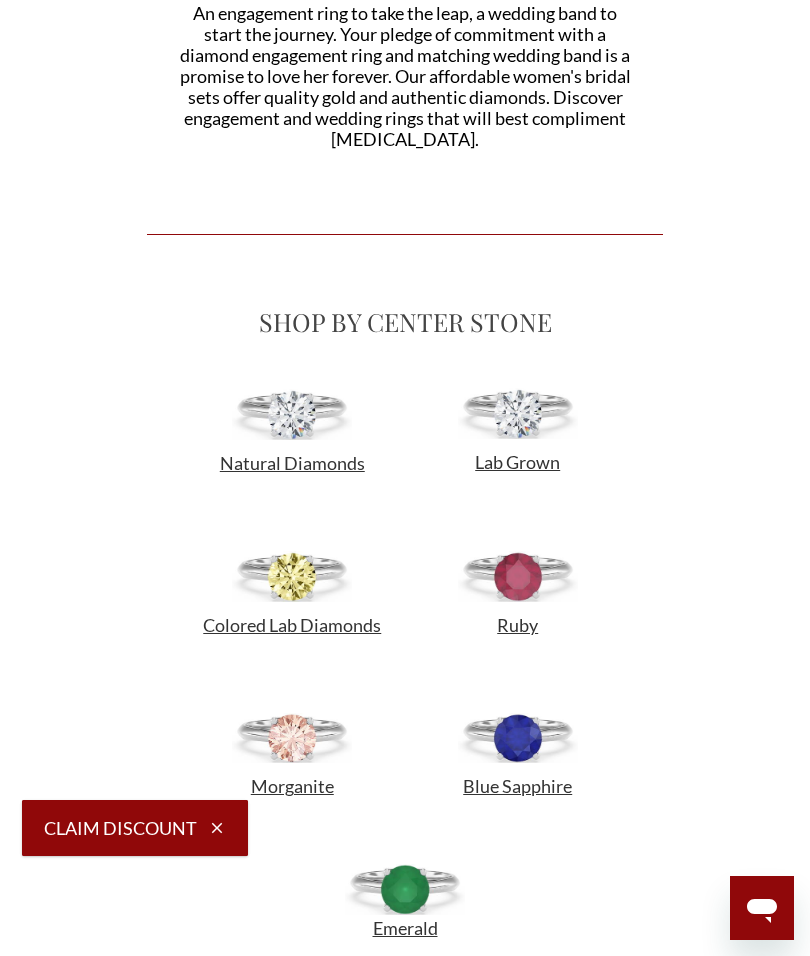 click at bounding box center [292, 414] 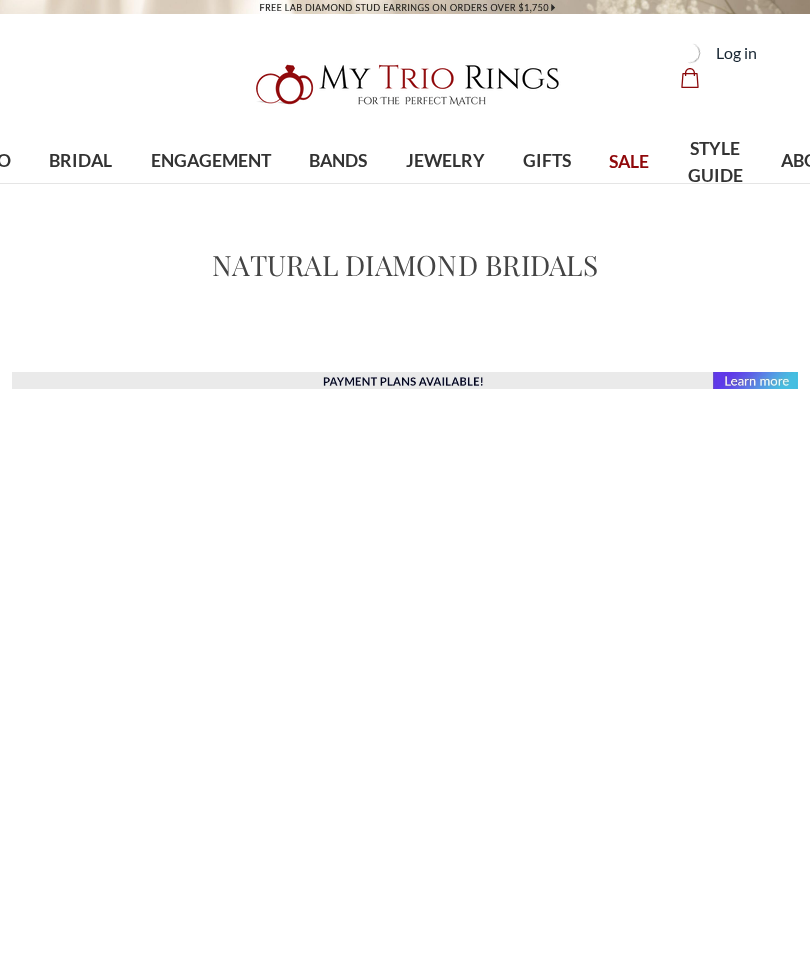 scroll, scrollTop: 0, scrollLeft: 0, axis: both 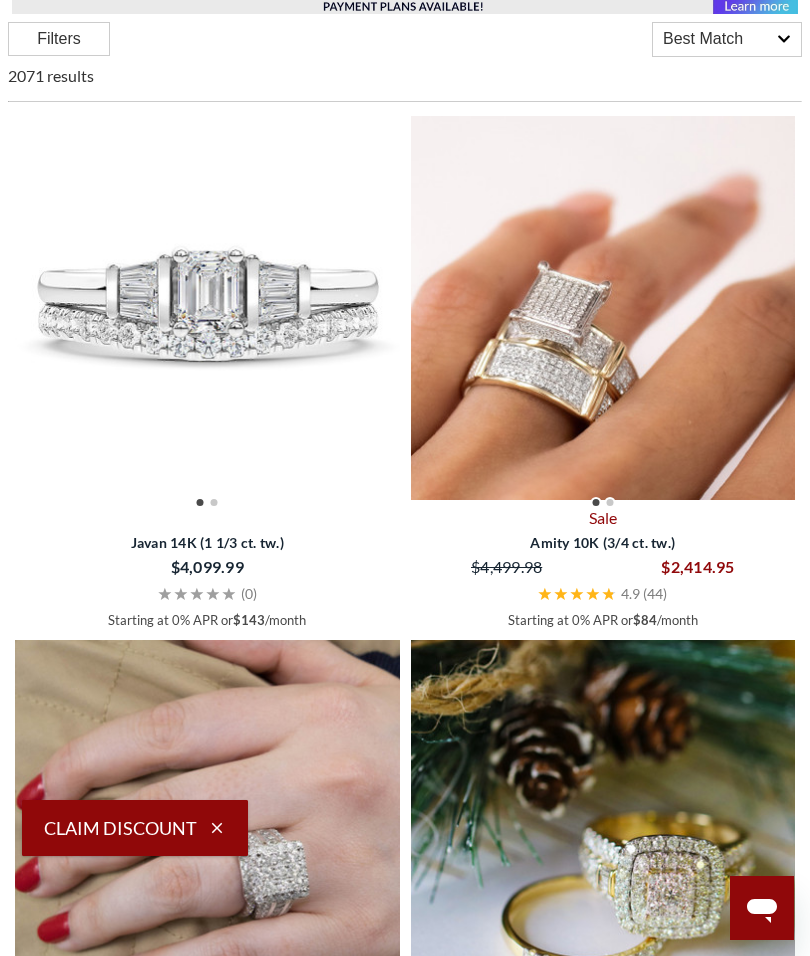 click on "Best Match" at bounding box center (727, 39) 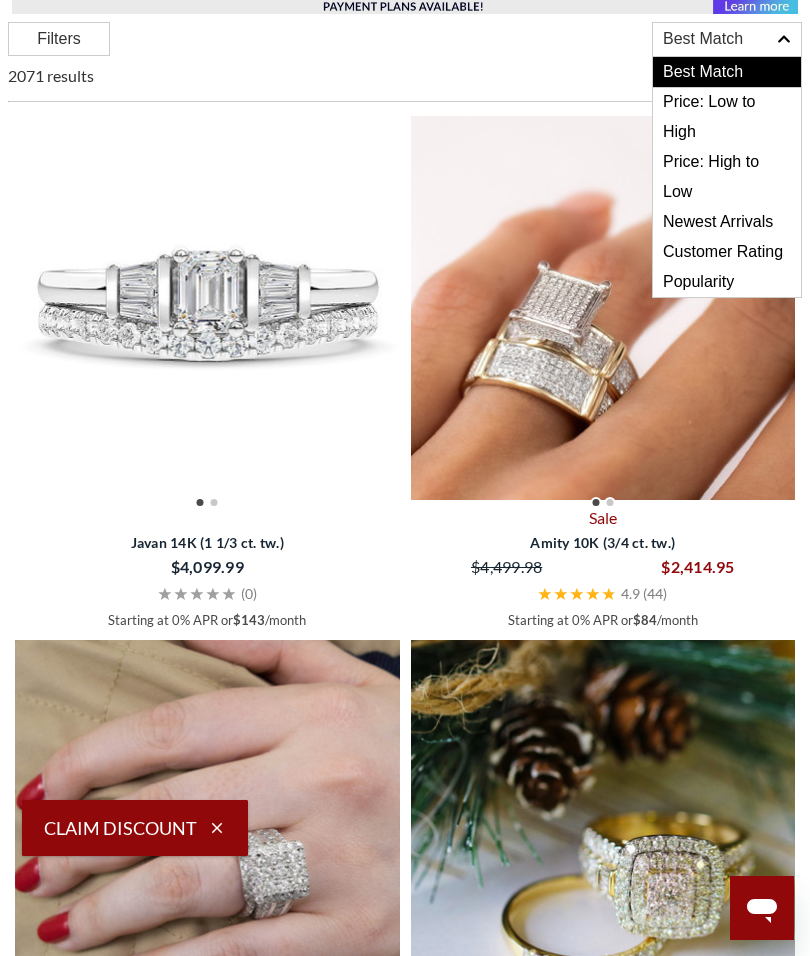 click on "Price: Low to High" at bounding box center [727, 117] 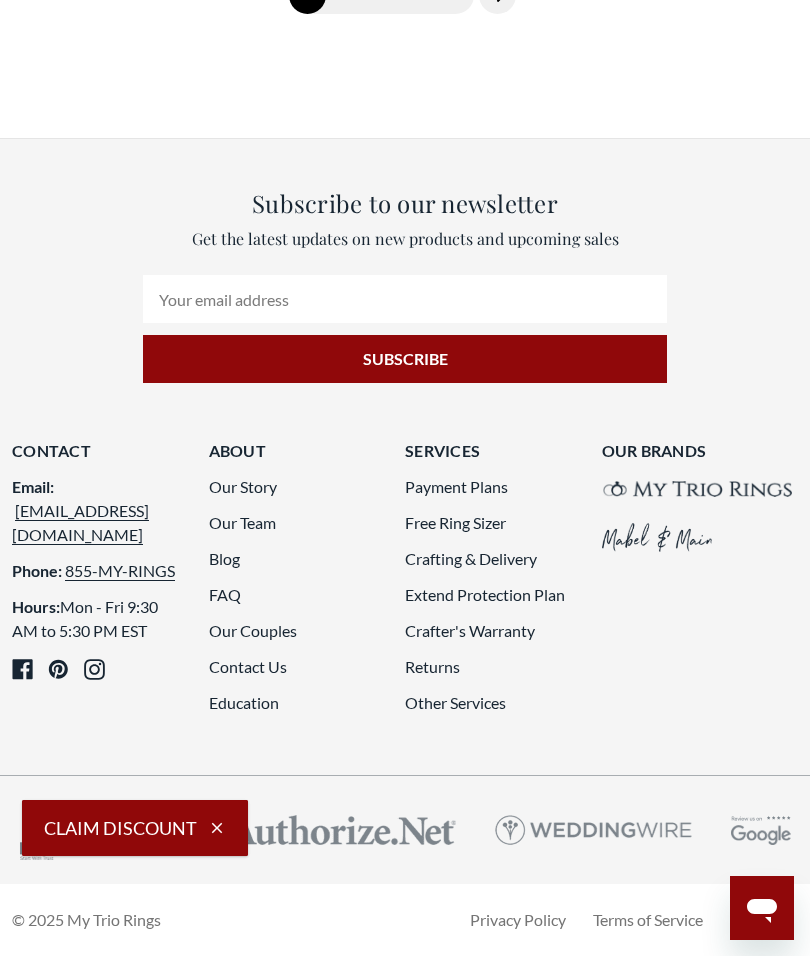click on "2" 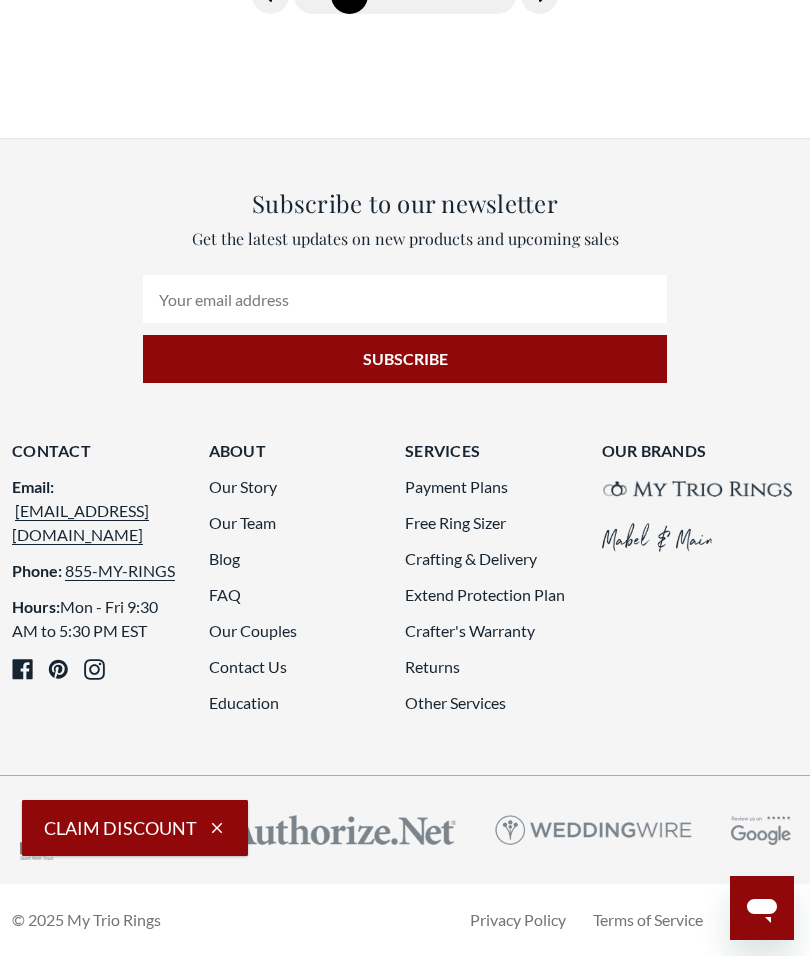 scroll, scrollTop: 6472, scrollLeft: 0, axis: vertical 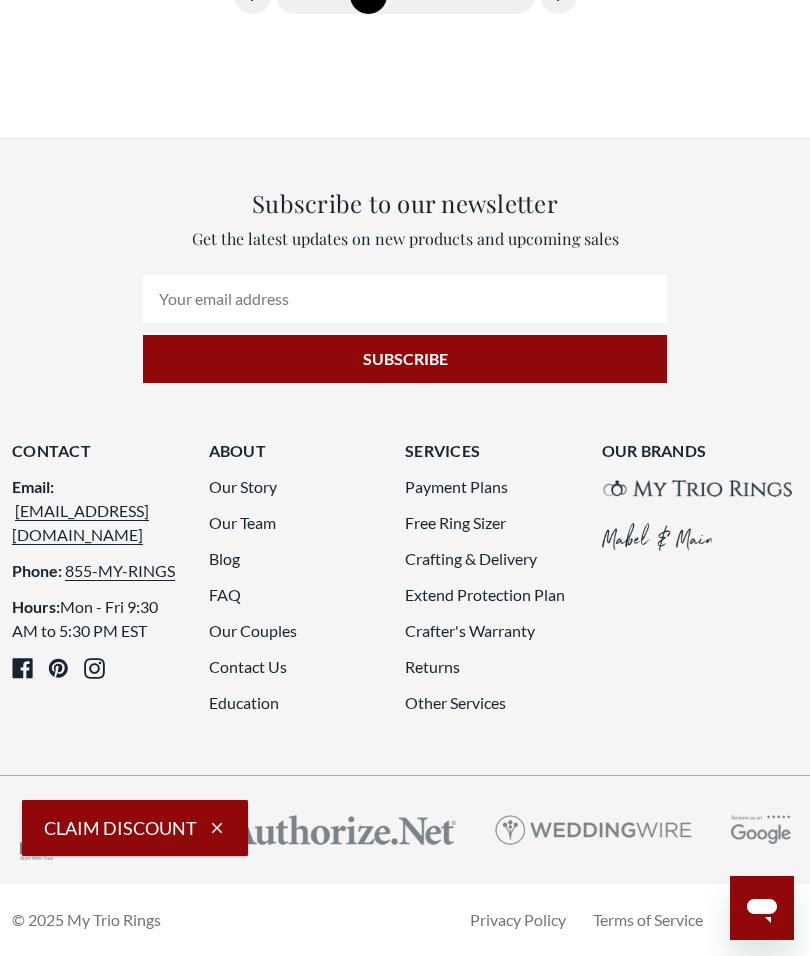 click on "4" 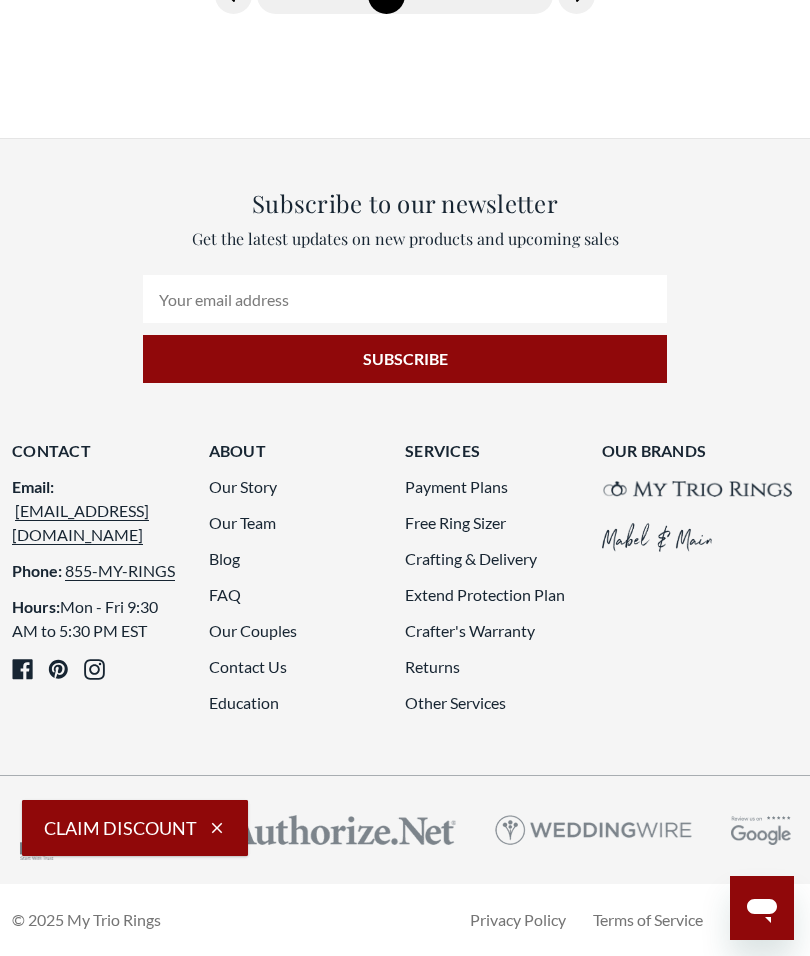 scroll, scrollTop: 7731, scrollLeft: 0, axis: vertical 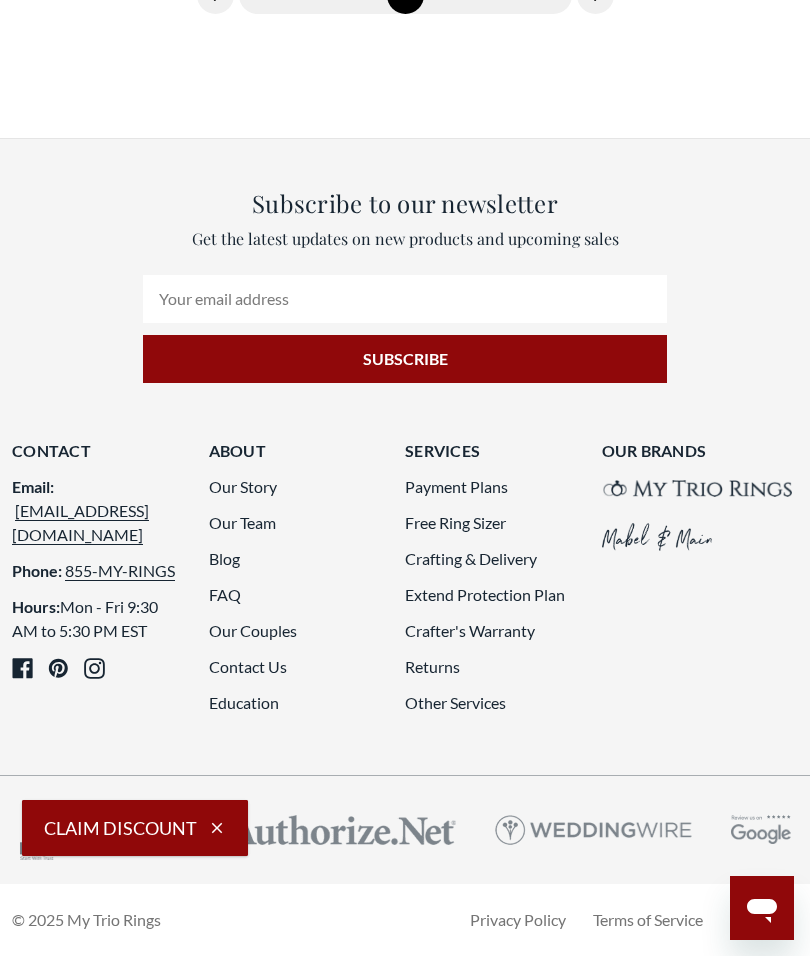 click on "6" 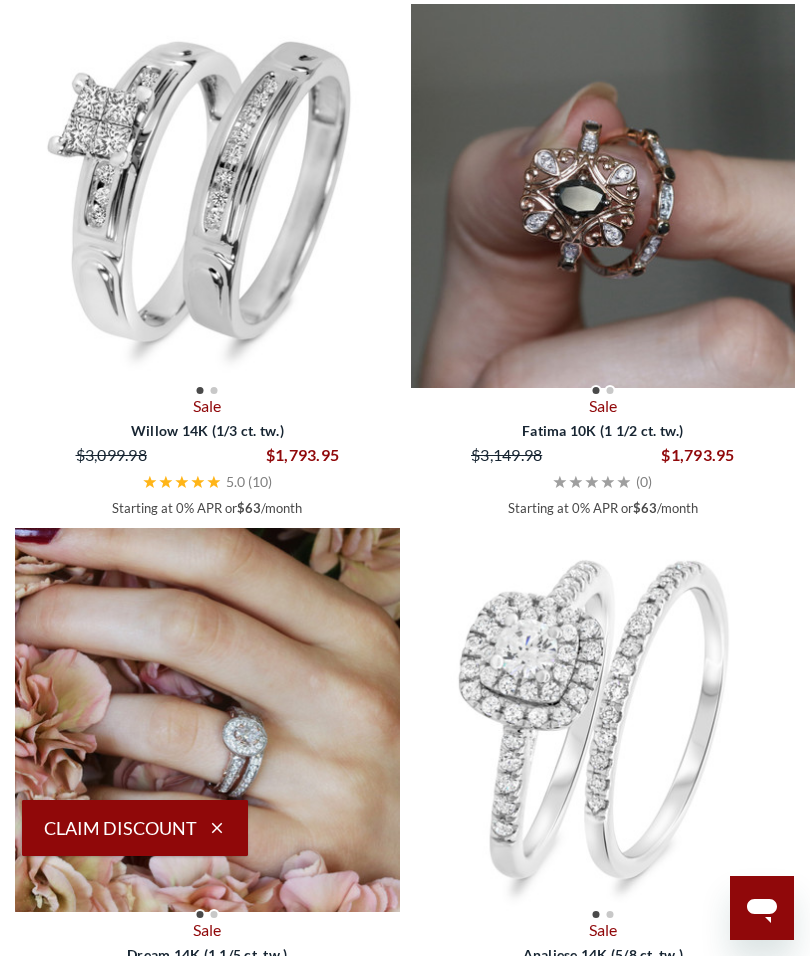 scroll, scrollTop: 2899, scrollLeft: 0, axis: vertical 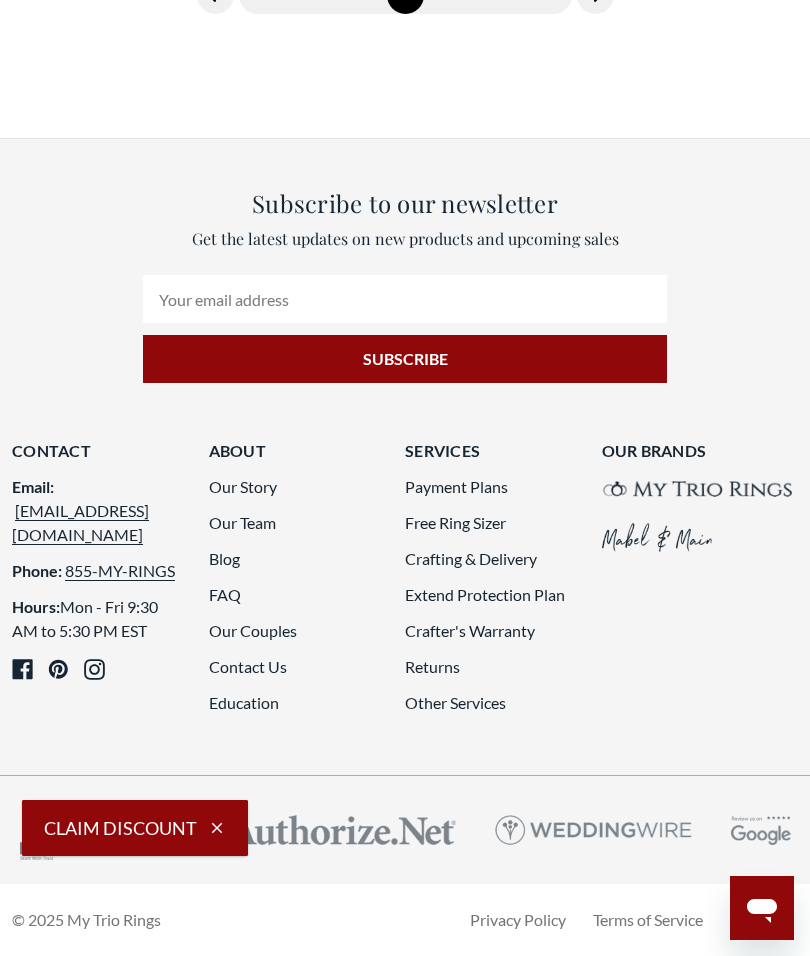 click on "9" 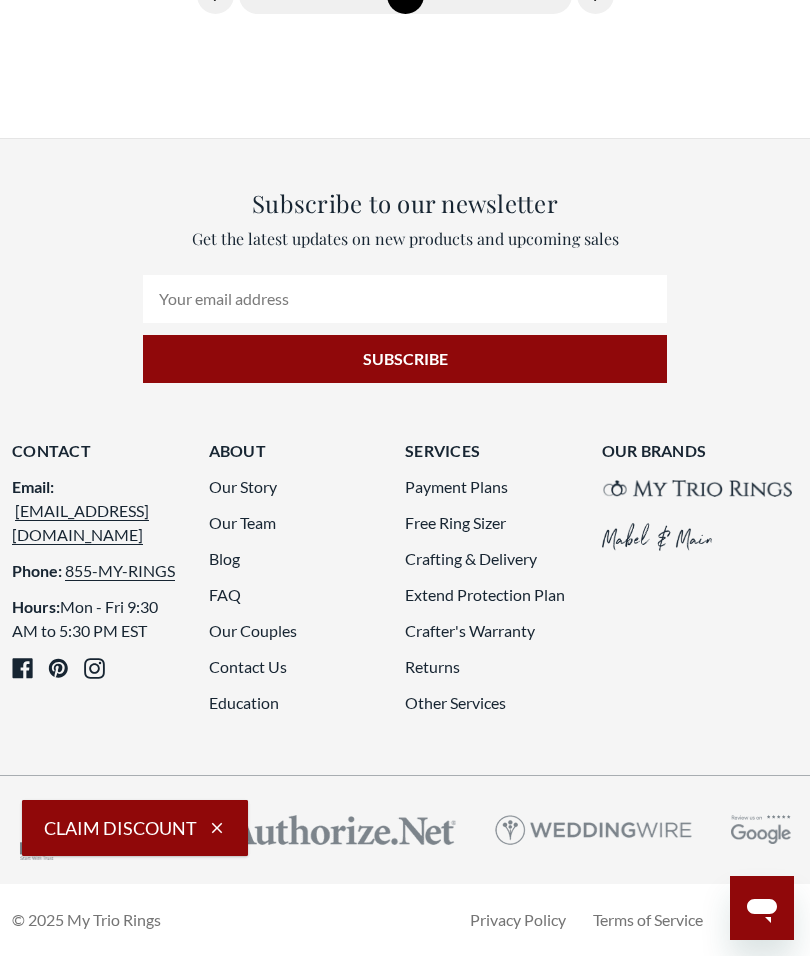 scroll, scrollTop: 7736, scrollLeft: 0, axis: vertical 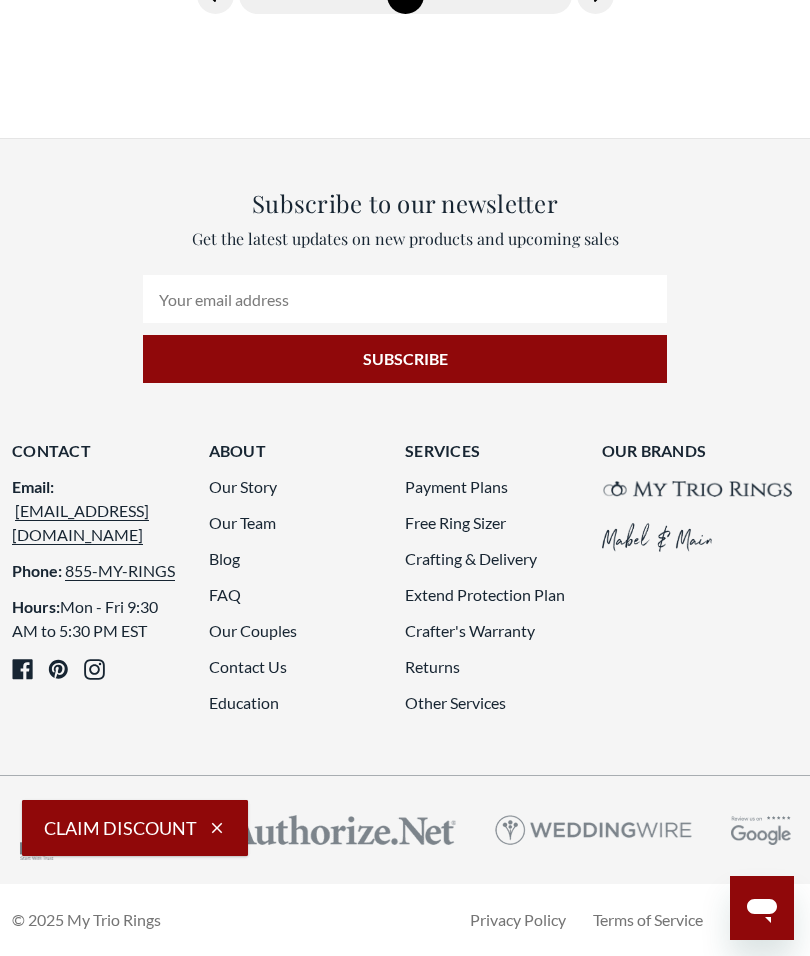 click on "1   ...                                               13     14     15     16     17                                                                                                                                                                                                                   ...   70" 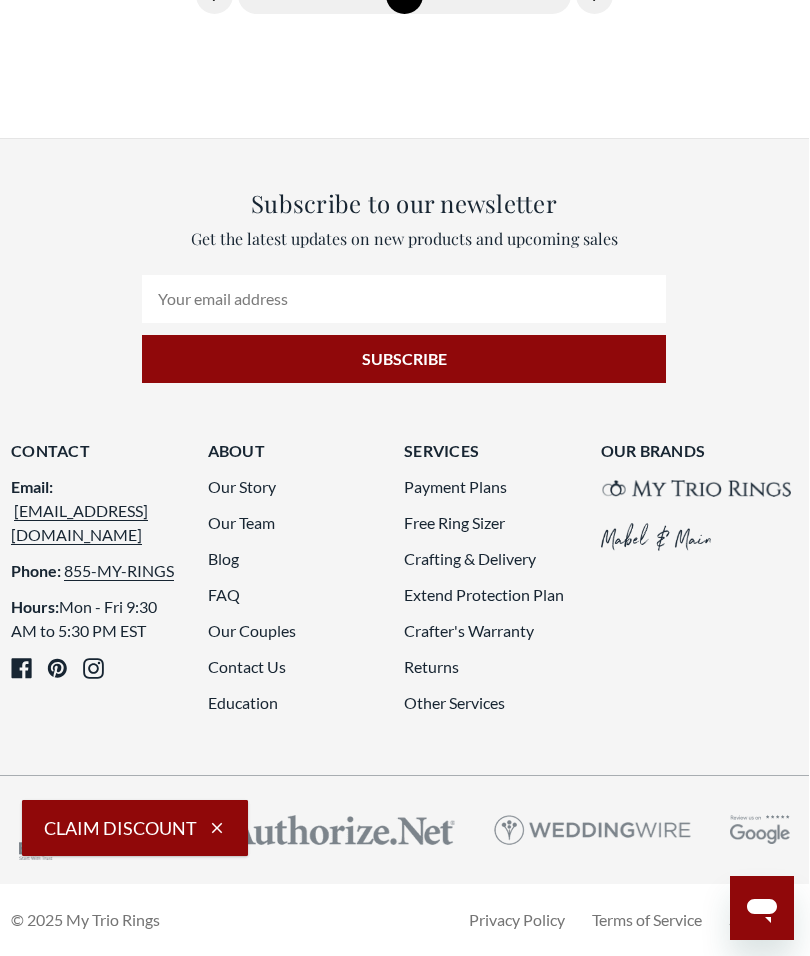 scroll, scrollTop: 6716, scrollLeft: 0, axis: vertical 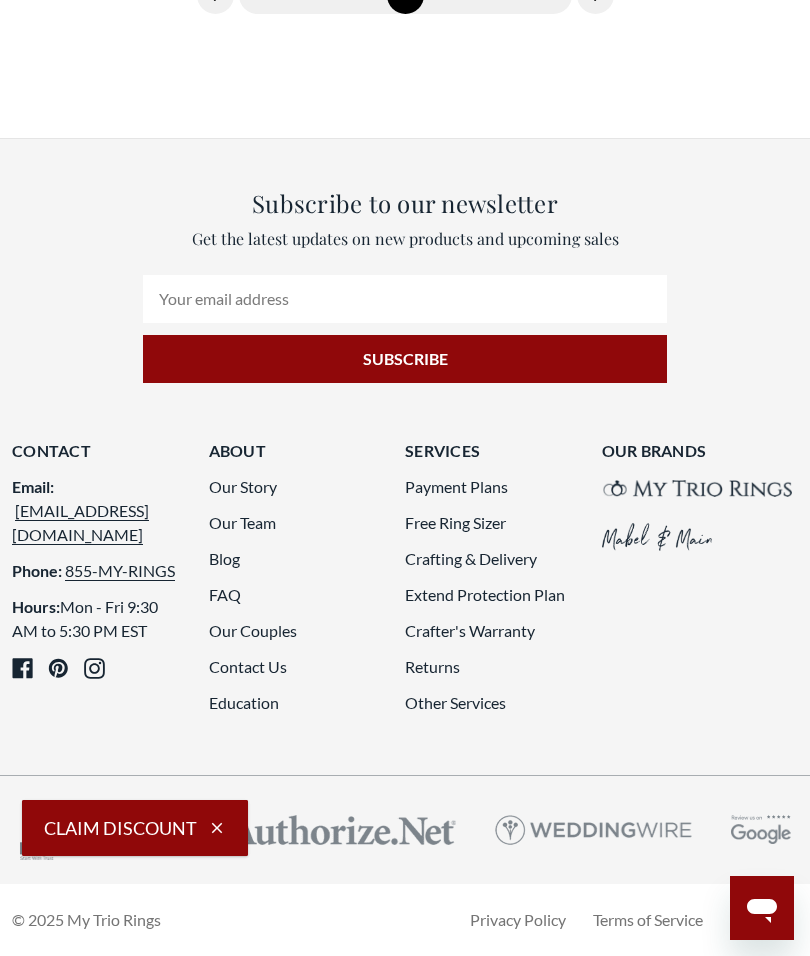 click on "19" 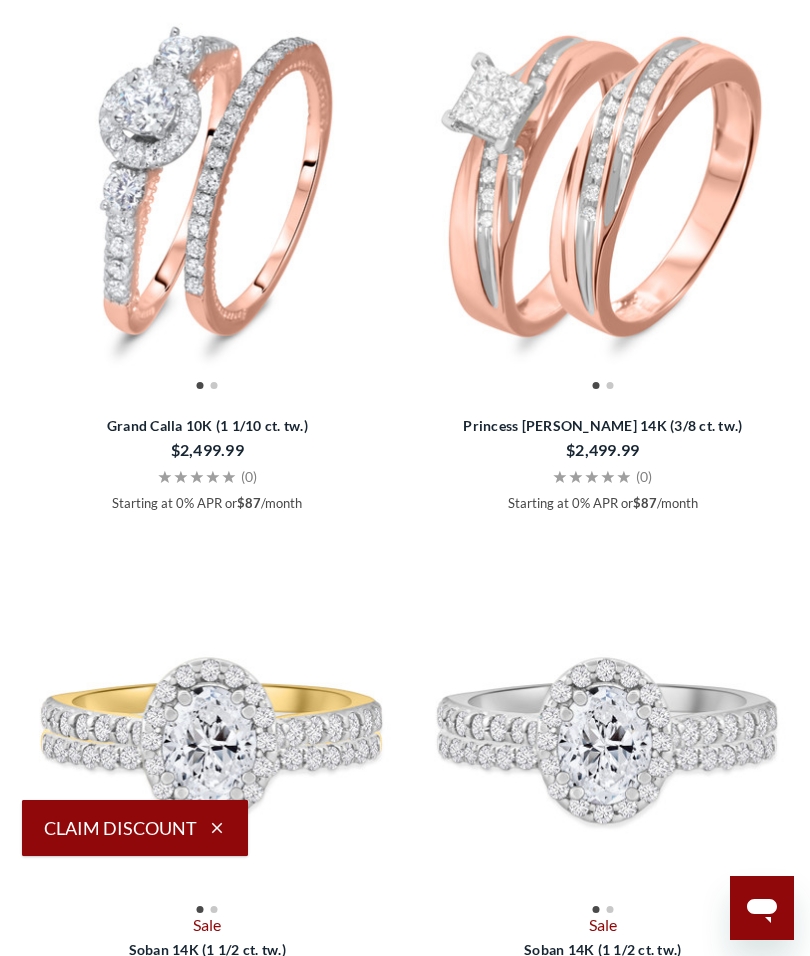 scroll, scrollTop: 2589, scrollLeft: 0, axis: vertical 